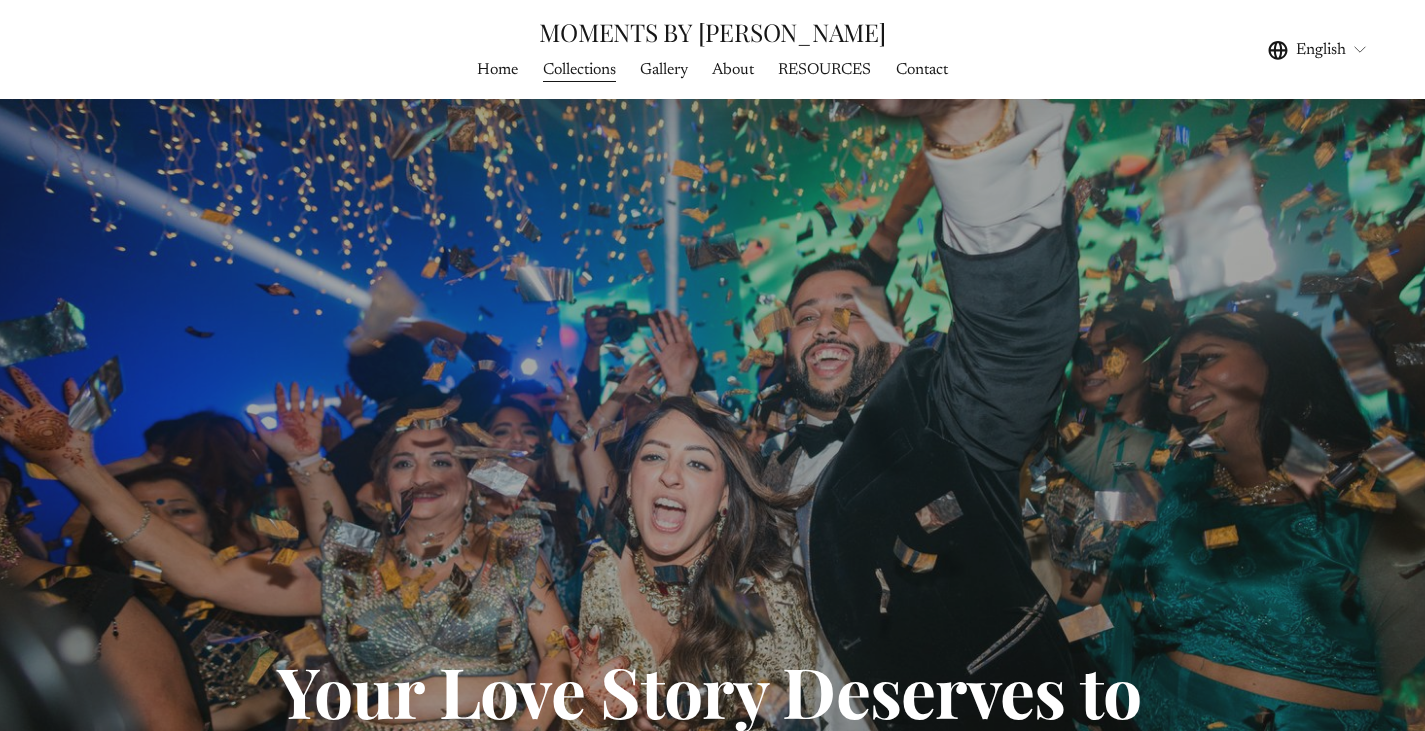 scroll, scrollTop: 5700, scrollLeft: 0, axis: vertical 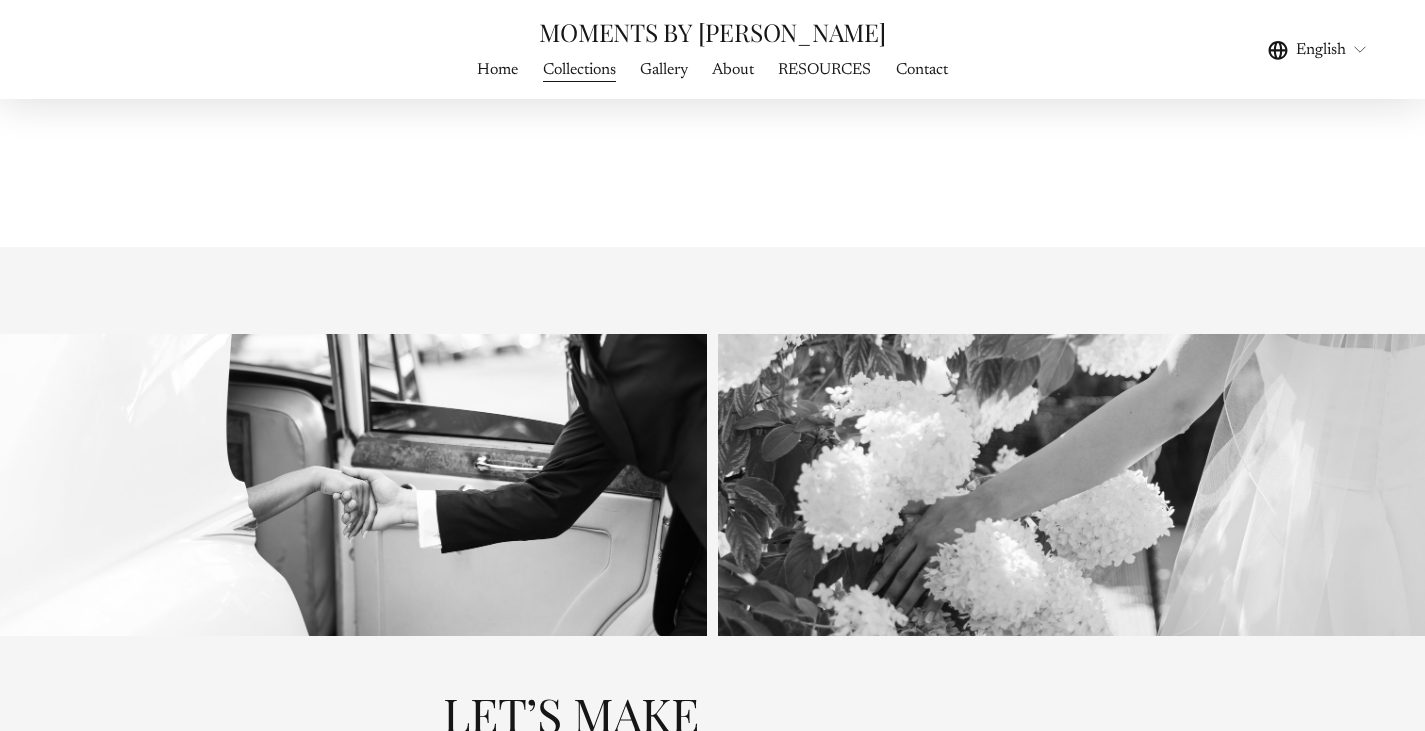 click on "Gallery" at bounding box center (664, 70) 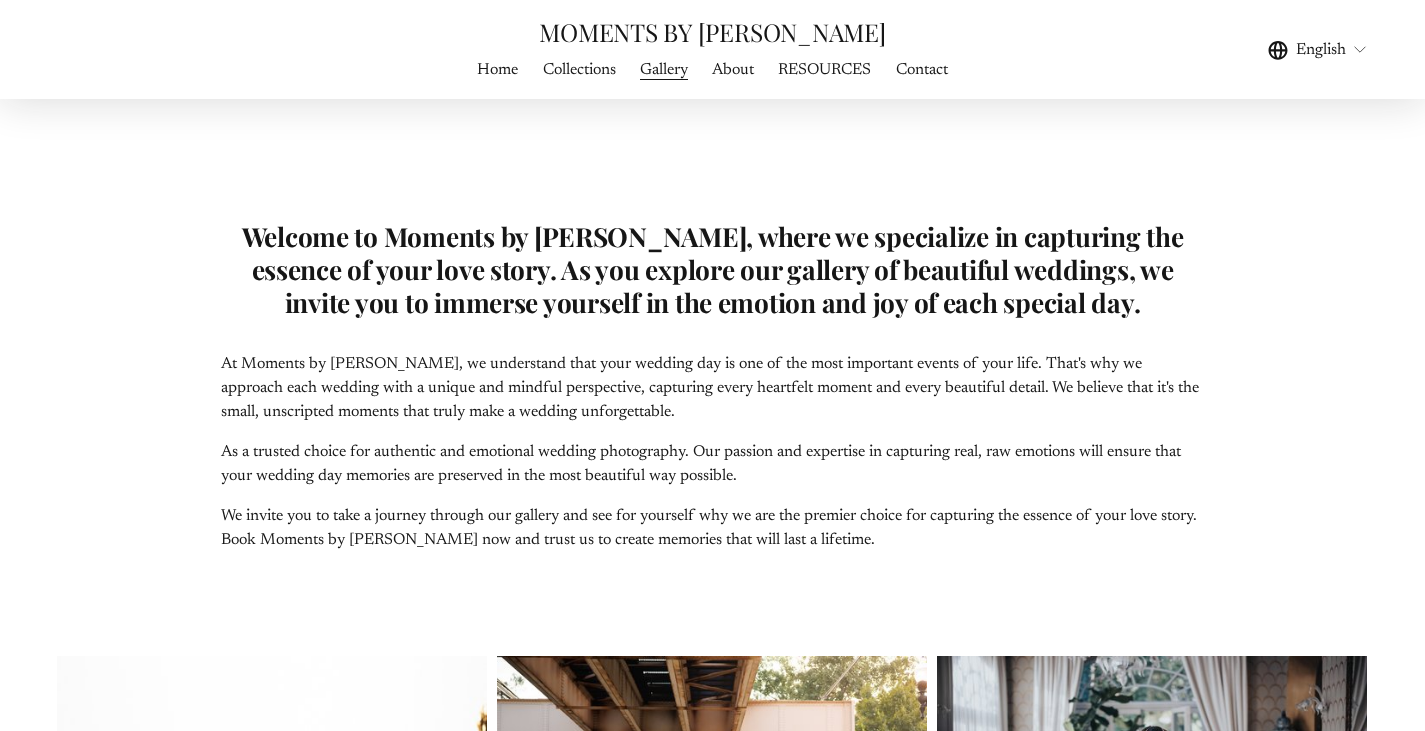 scroll, scrollTop: 600, scrollLeft: 0, axis: vertical 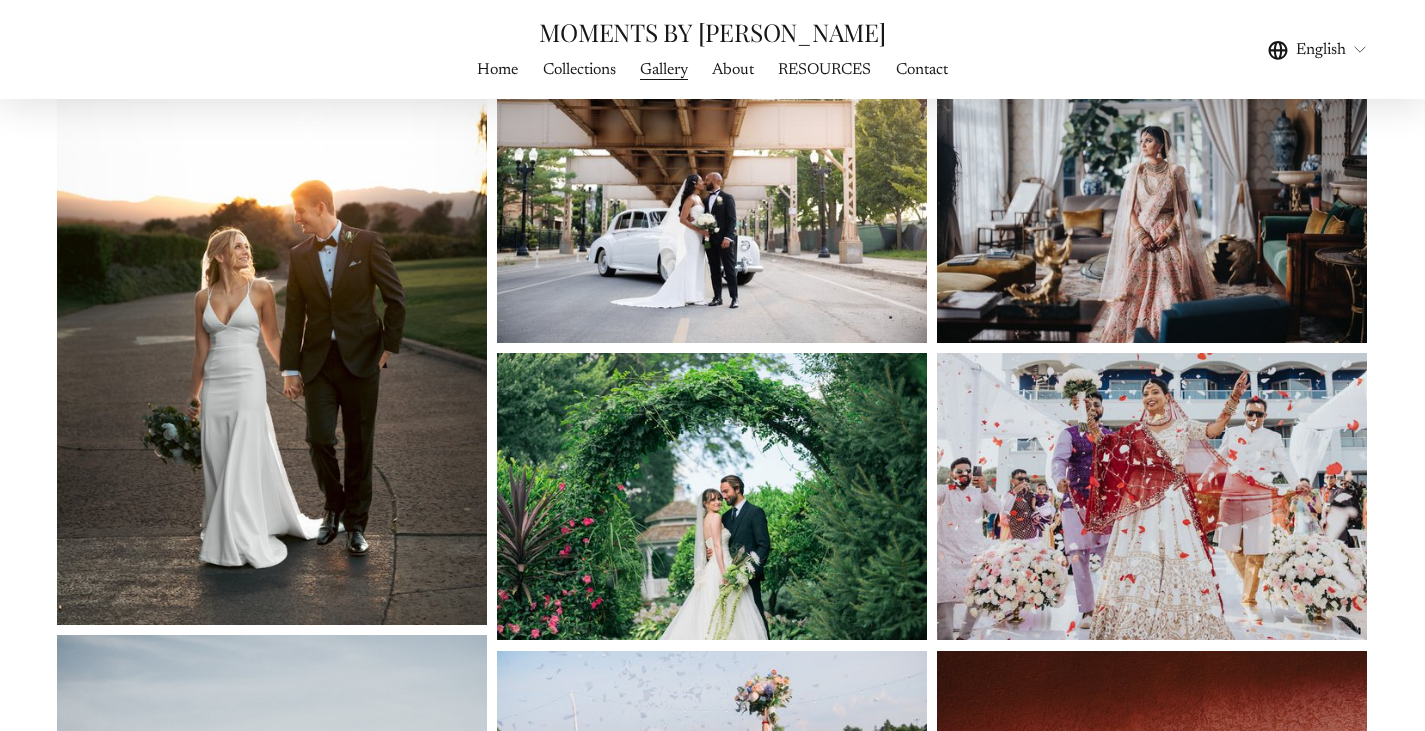 click at bounding box center (712, 199) 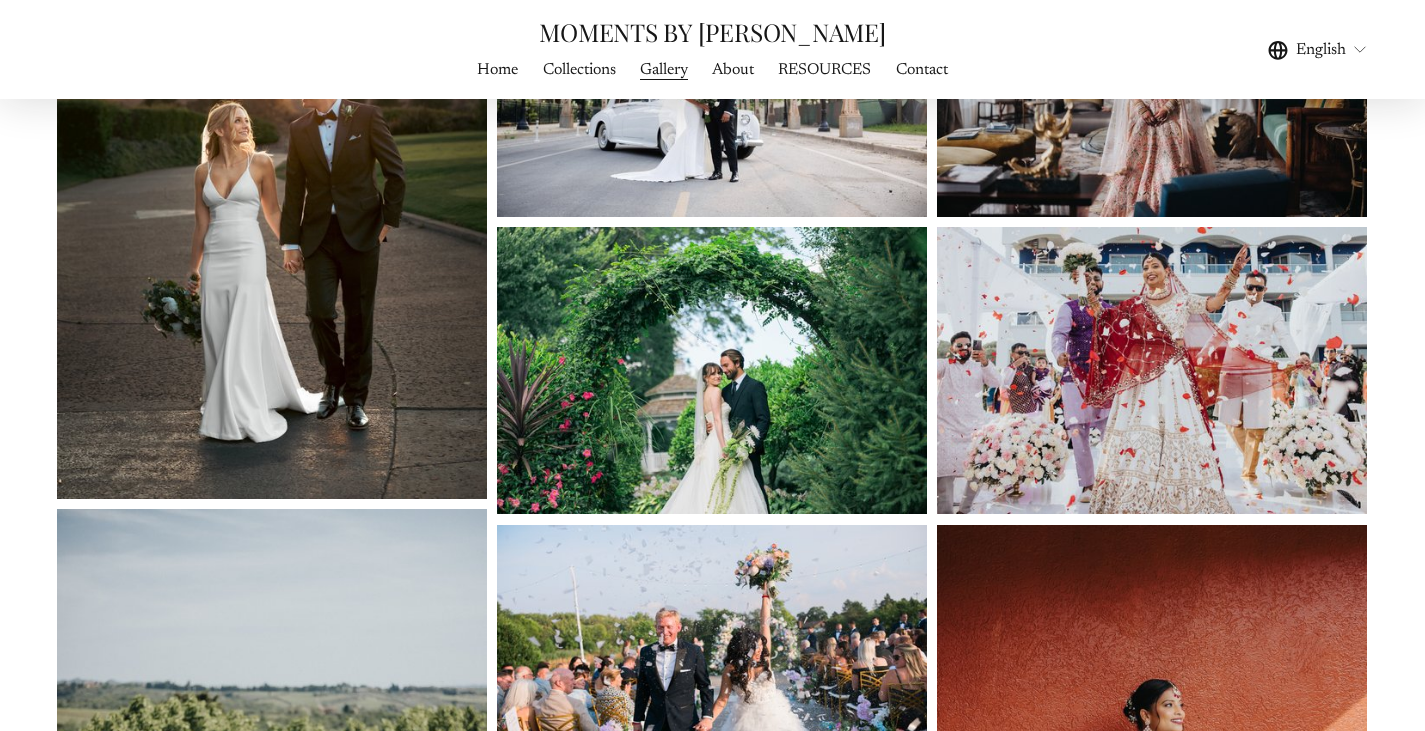 scroll, scrollTop: 800, scrollLeft: 0, axis: vertical 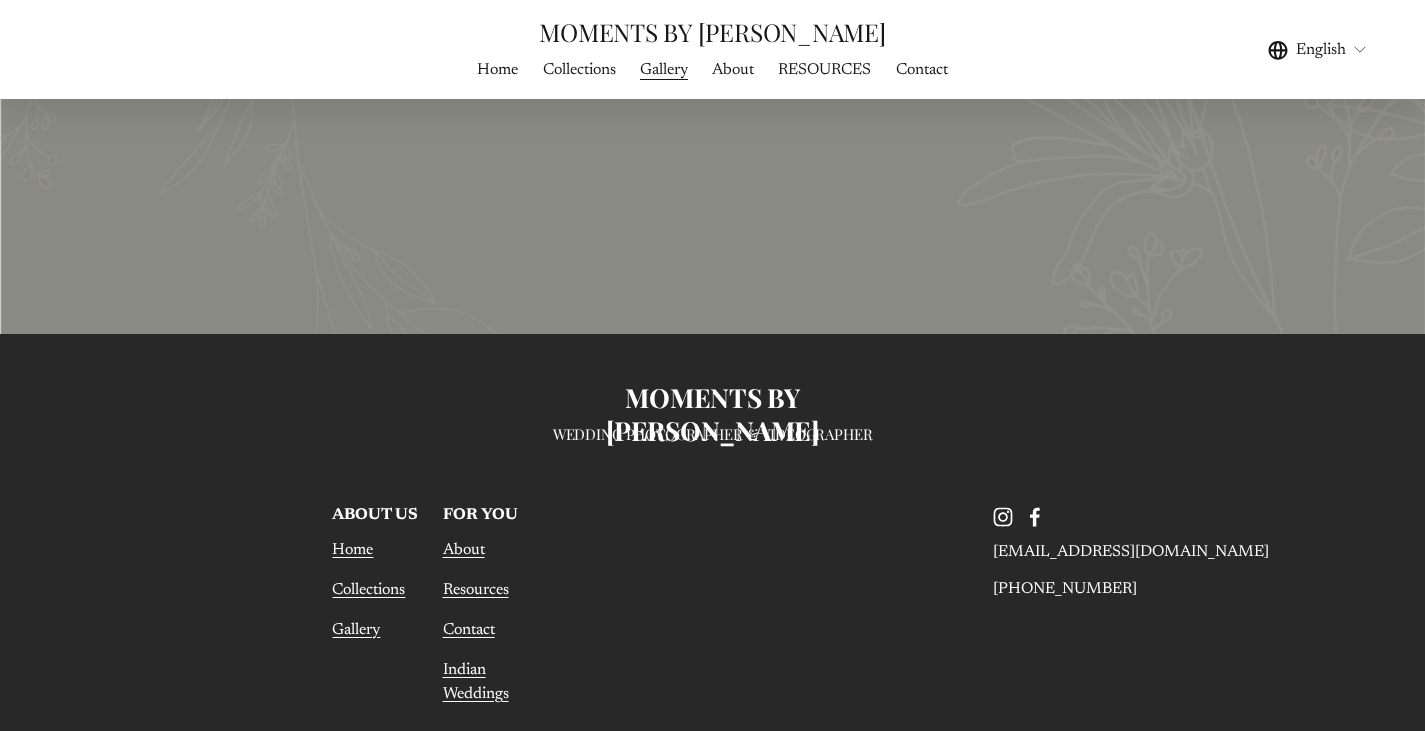click 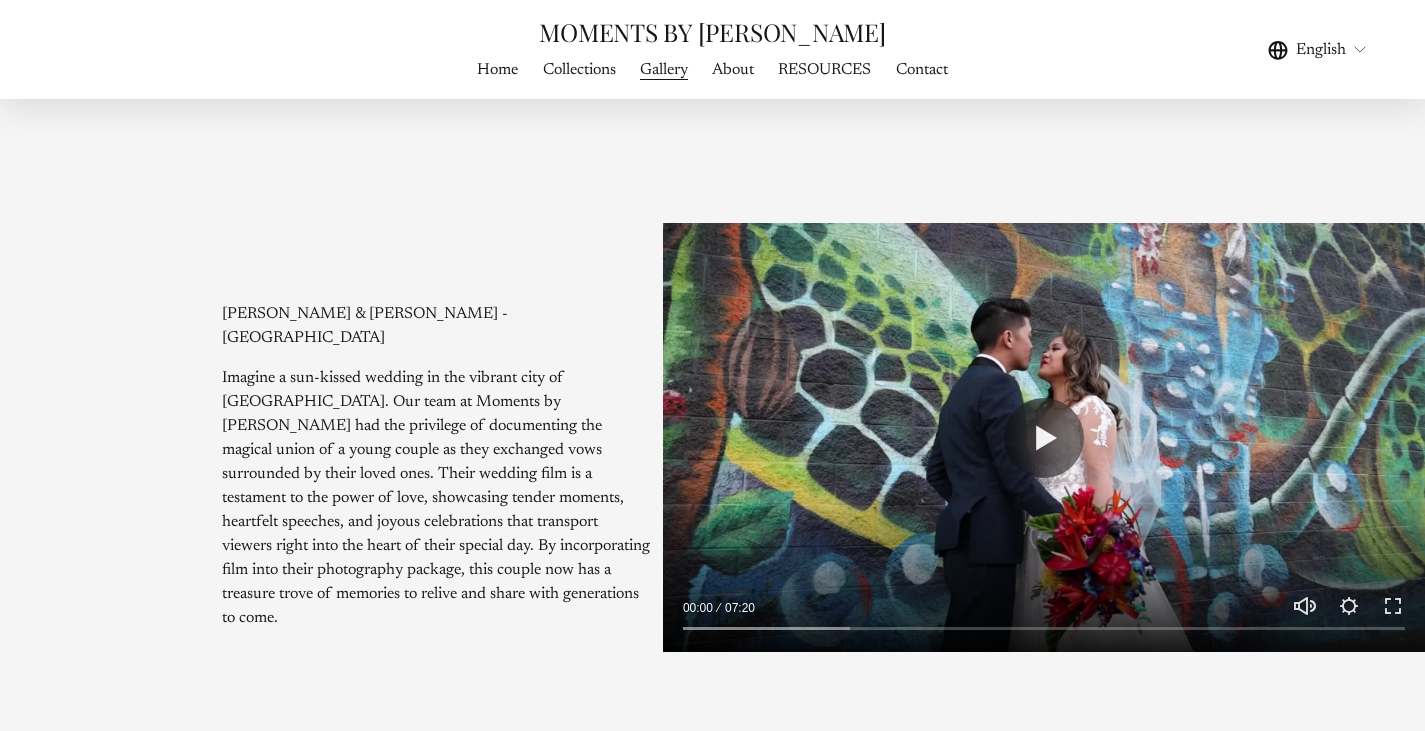 scroll, scrollTop: 3511, scrollLeft: 0, axis: vertical 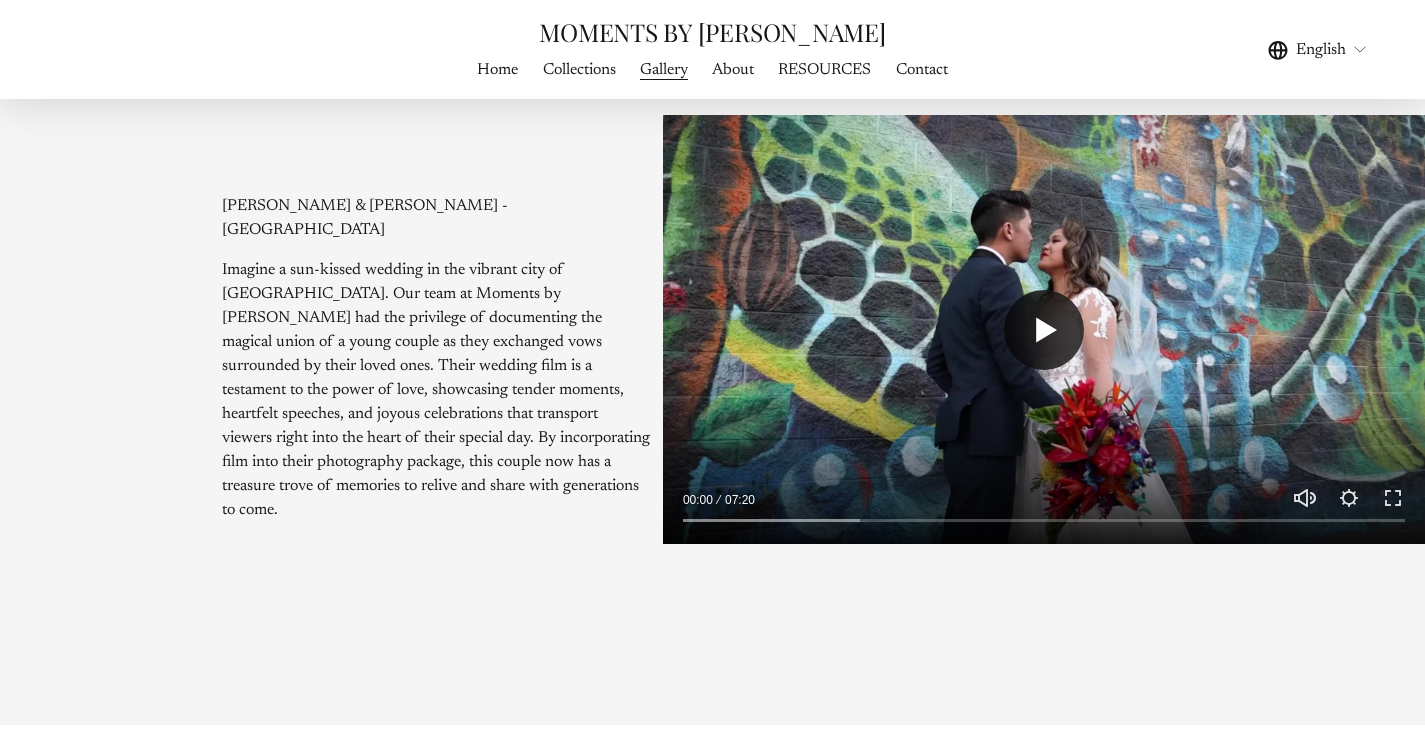 click on "Play" at bounding box center [1044, 330] 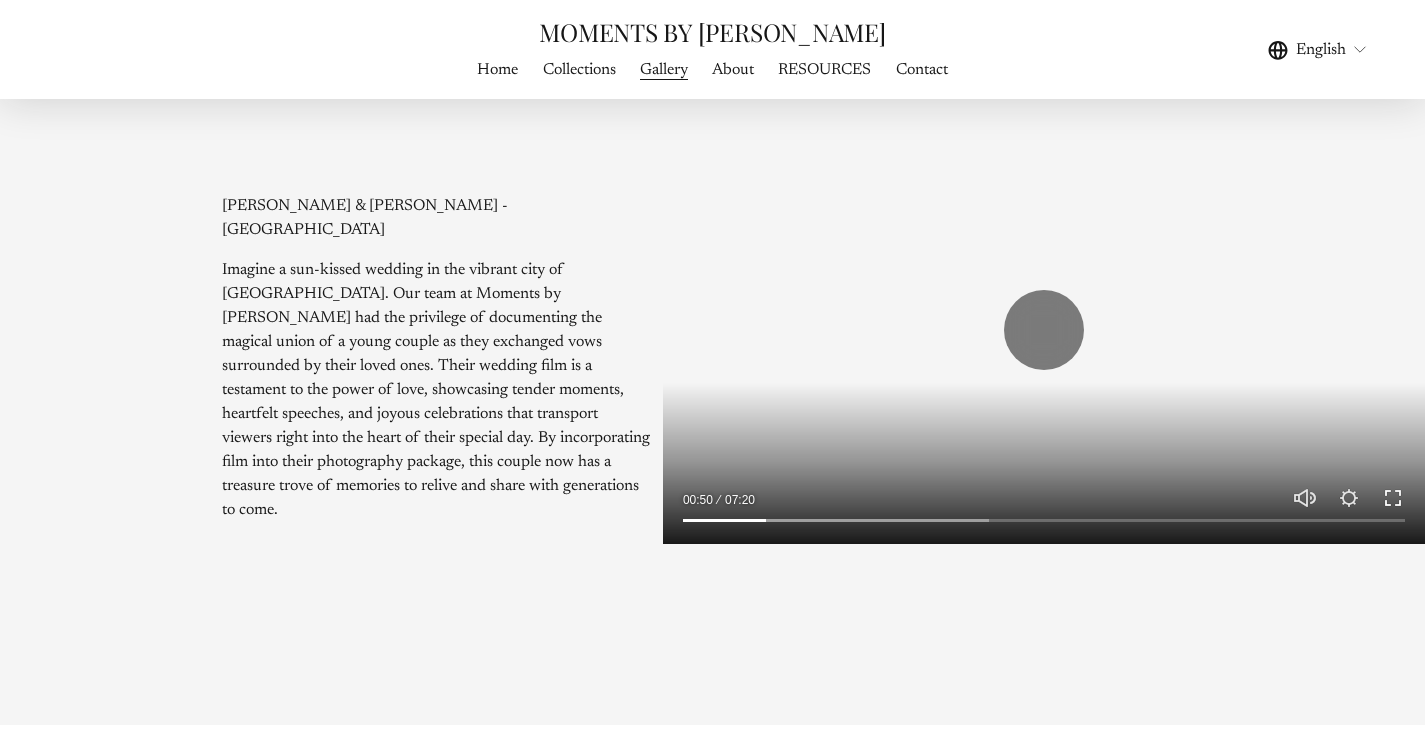 click on "Exit fullscreen Enter fullscreen" at bounding box center (1393, 498) 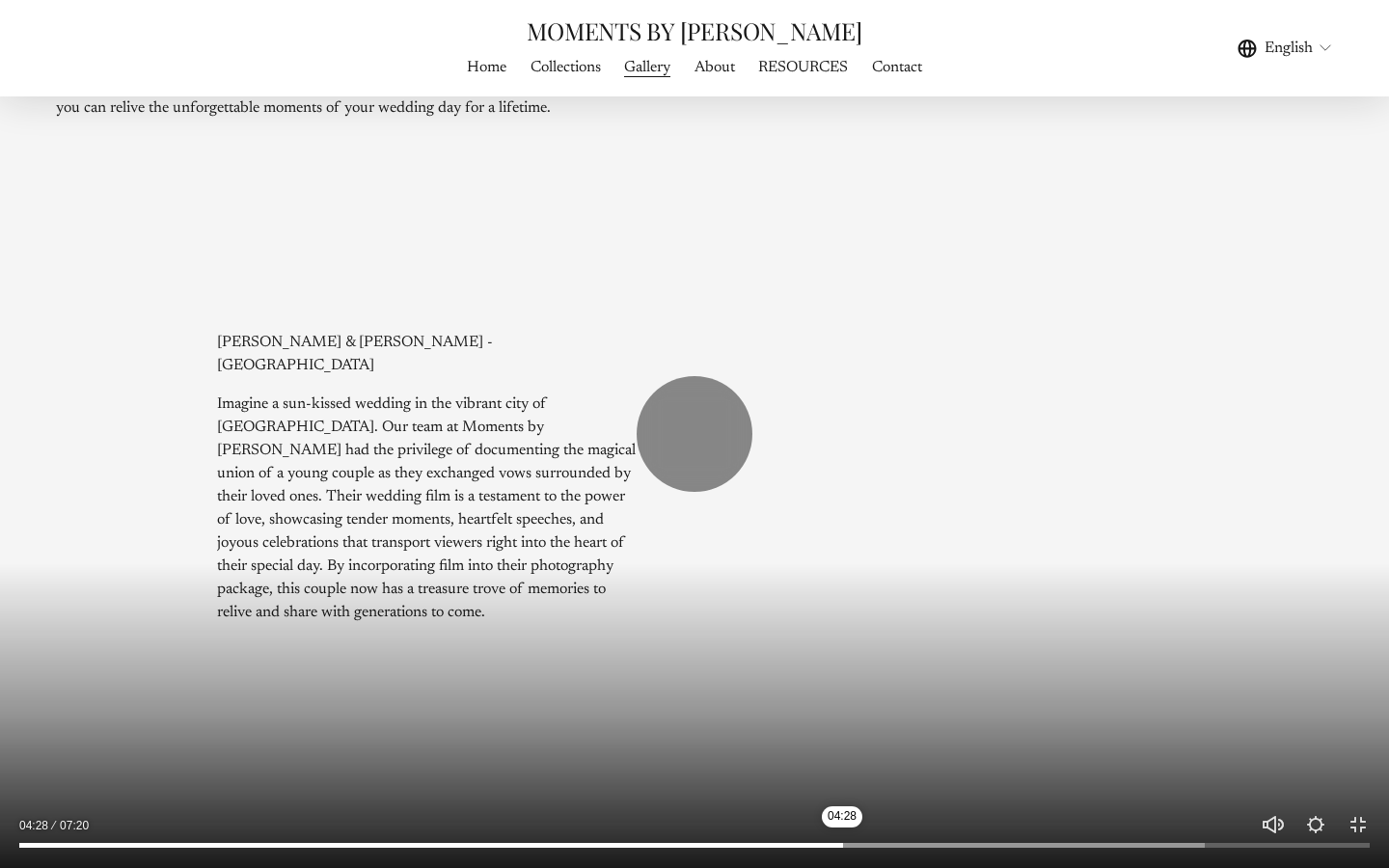 click at bounding box center [694, 846] 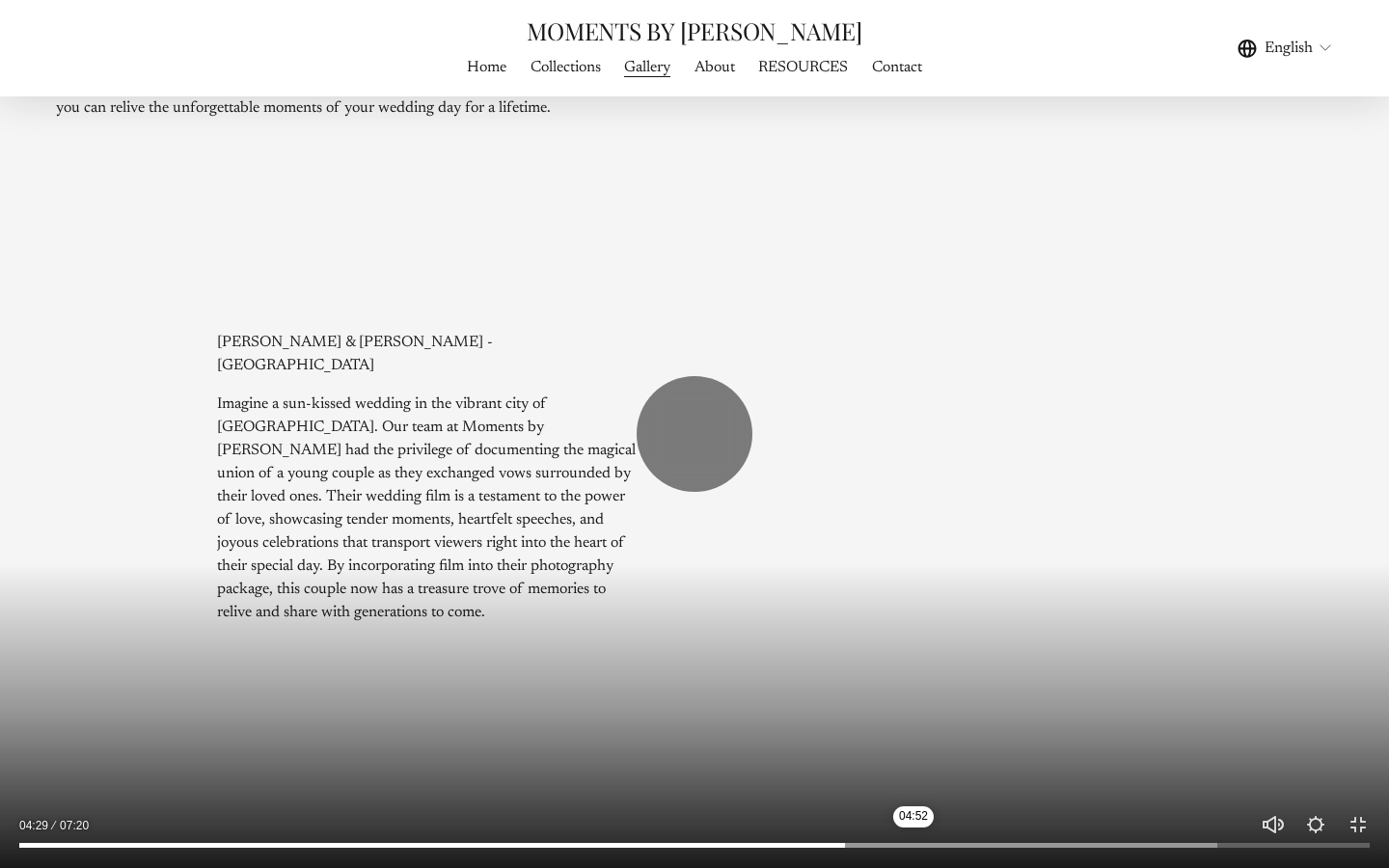 click at bounding box center [694, 846] 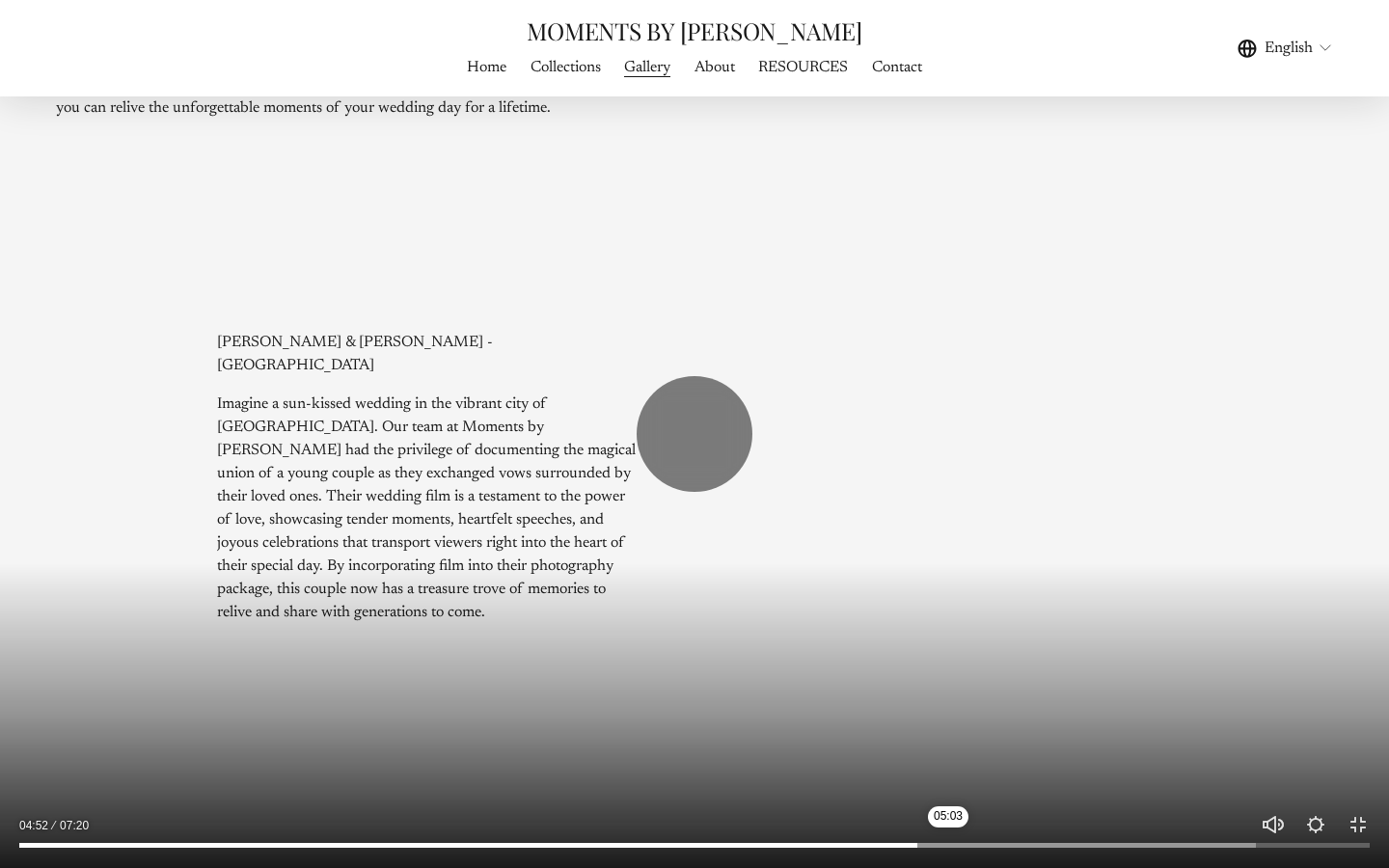click at bounding box center (694, 846) 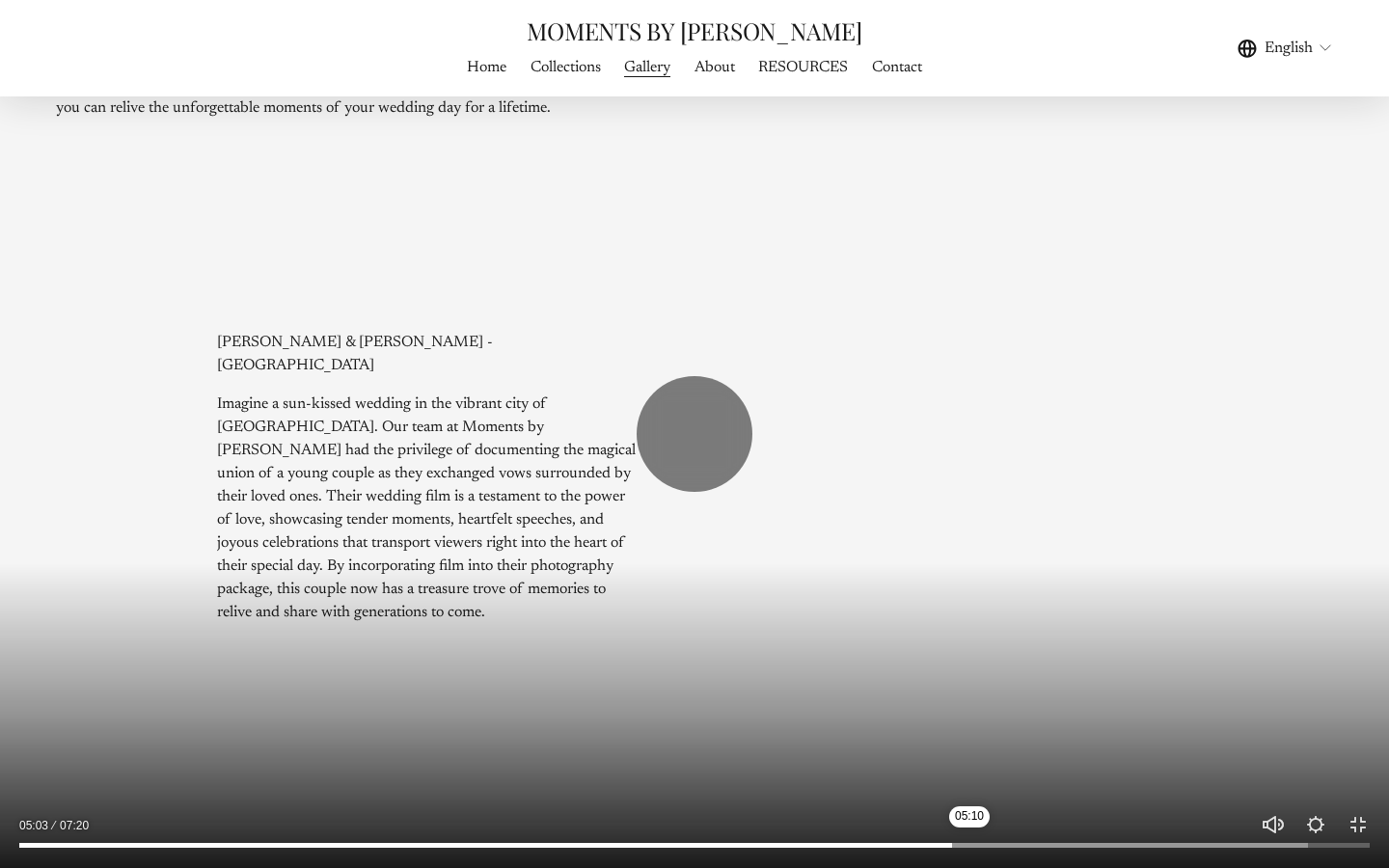 click at bounding box center [694, 846] 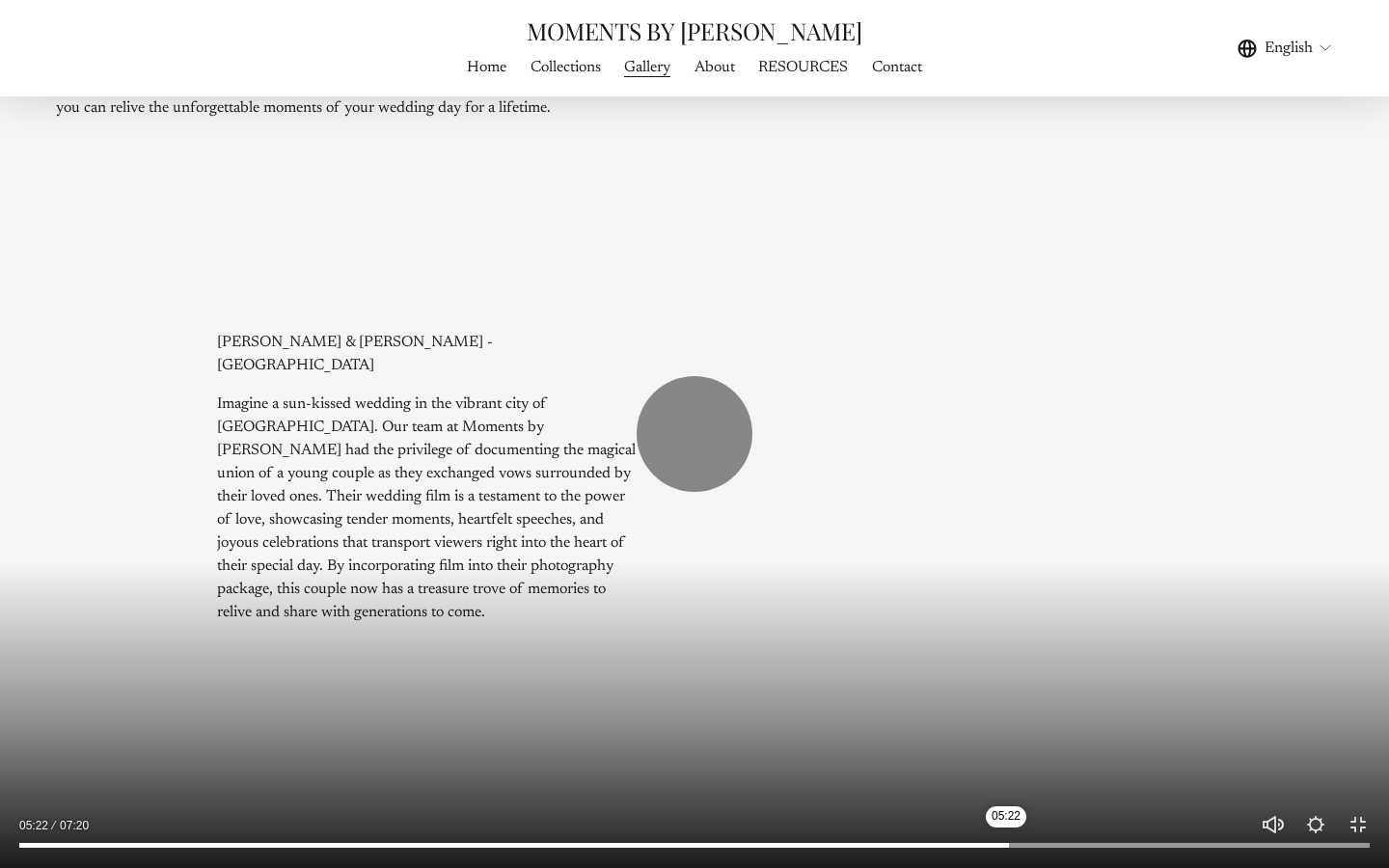click at bounding box center [694, 846] 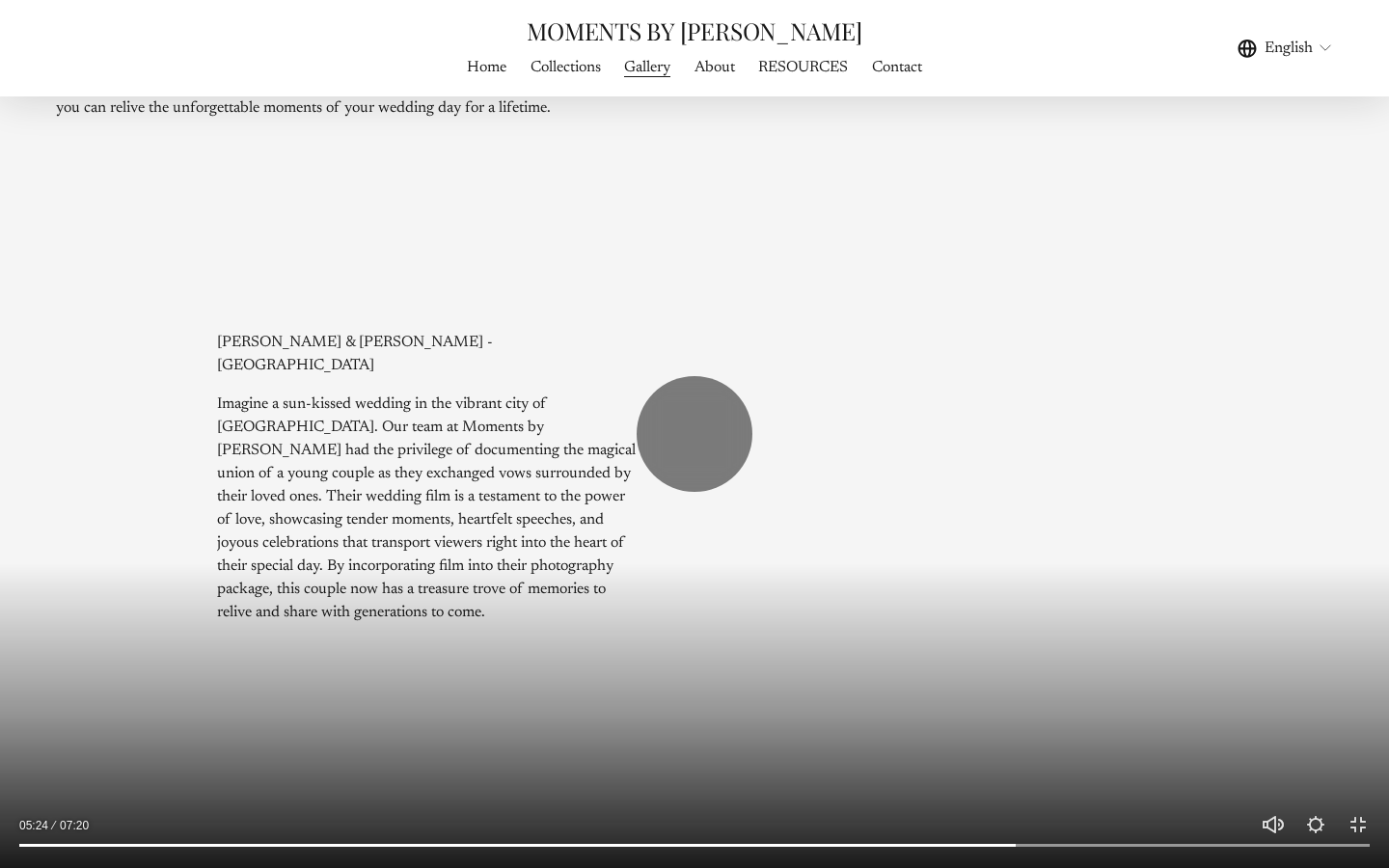 click at bounding box center [694, 840] 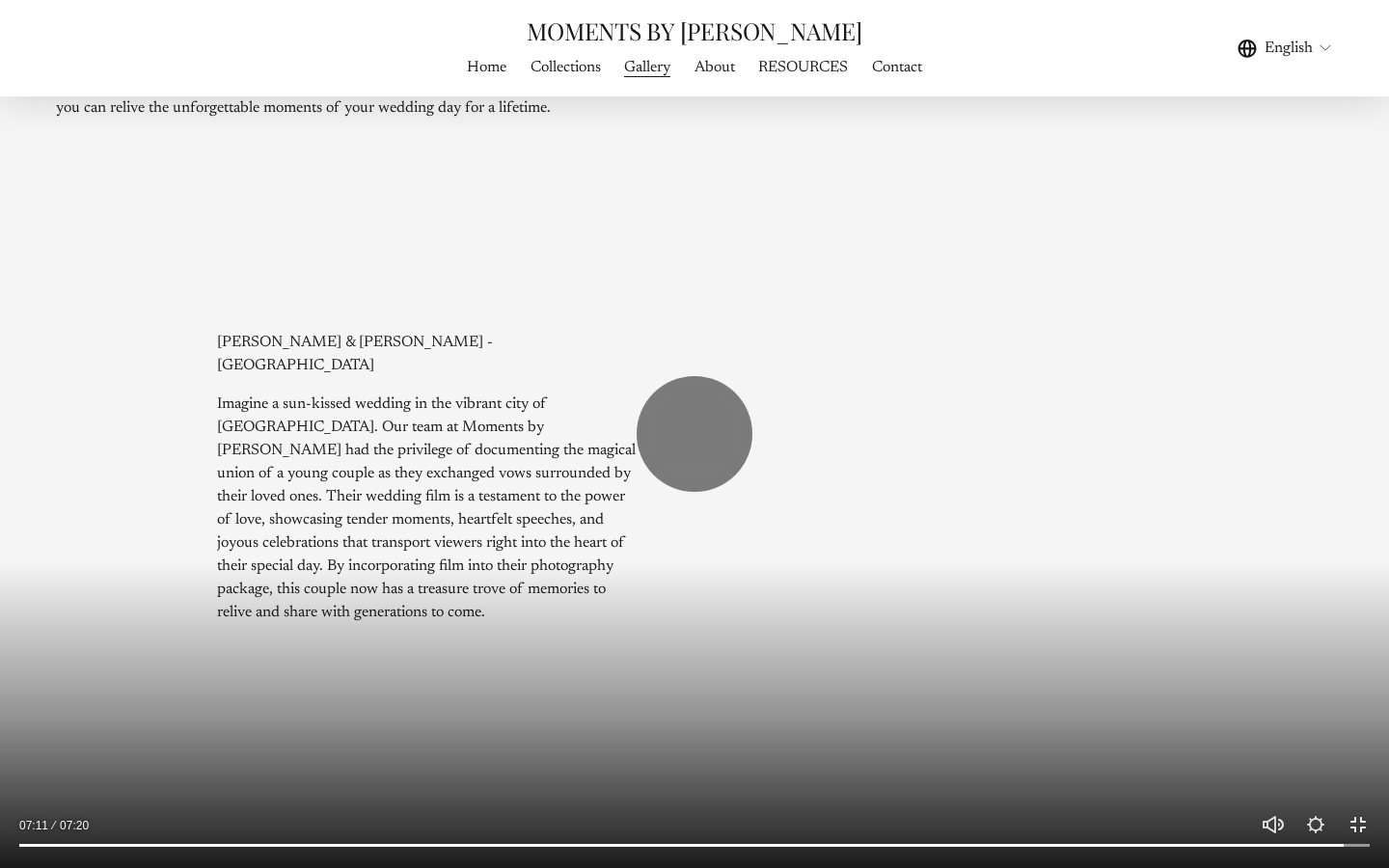 click on "Exit fullscreen Enter fullscreen" at bounding box center (1358, 825) 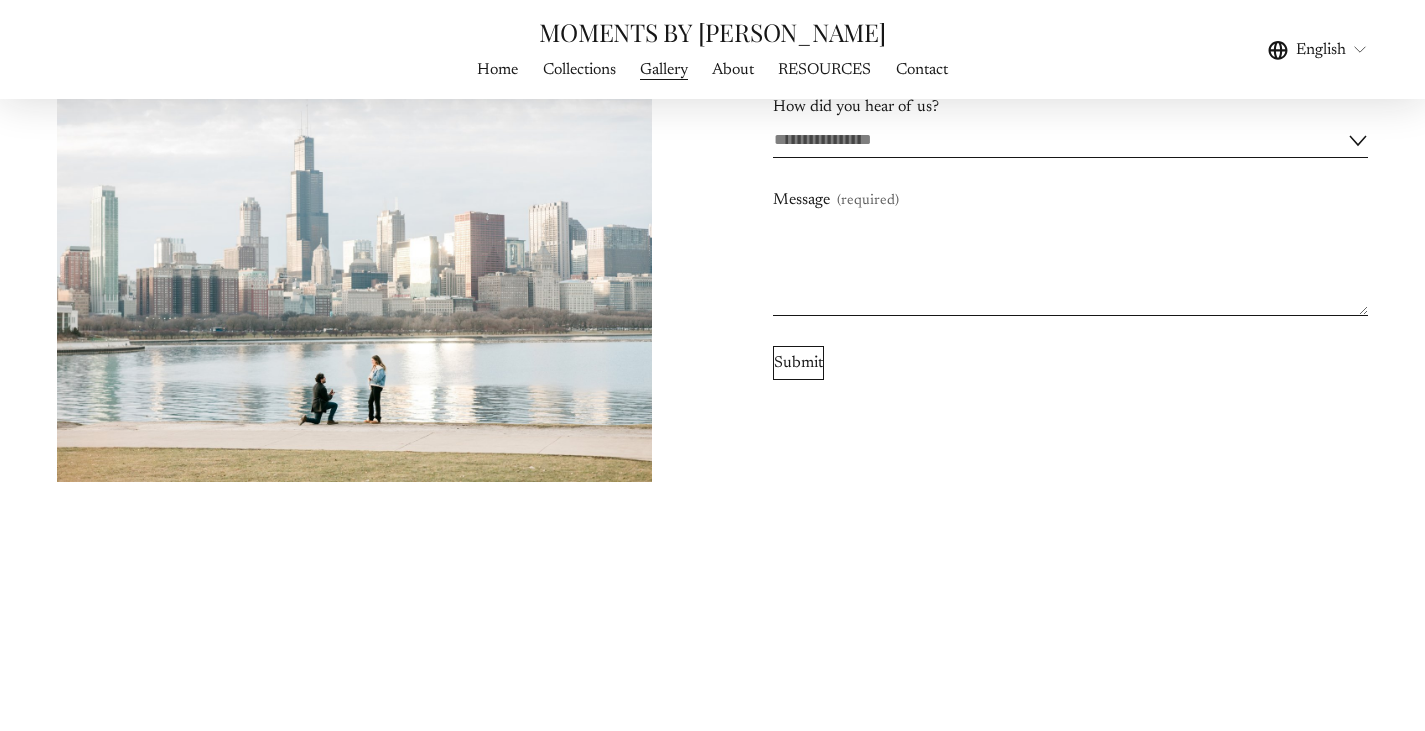 scroll, scrollTop: 5011, scrollLeft: 0, axis: vertical 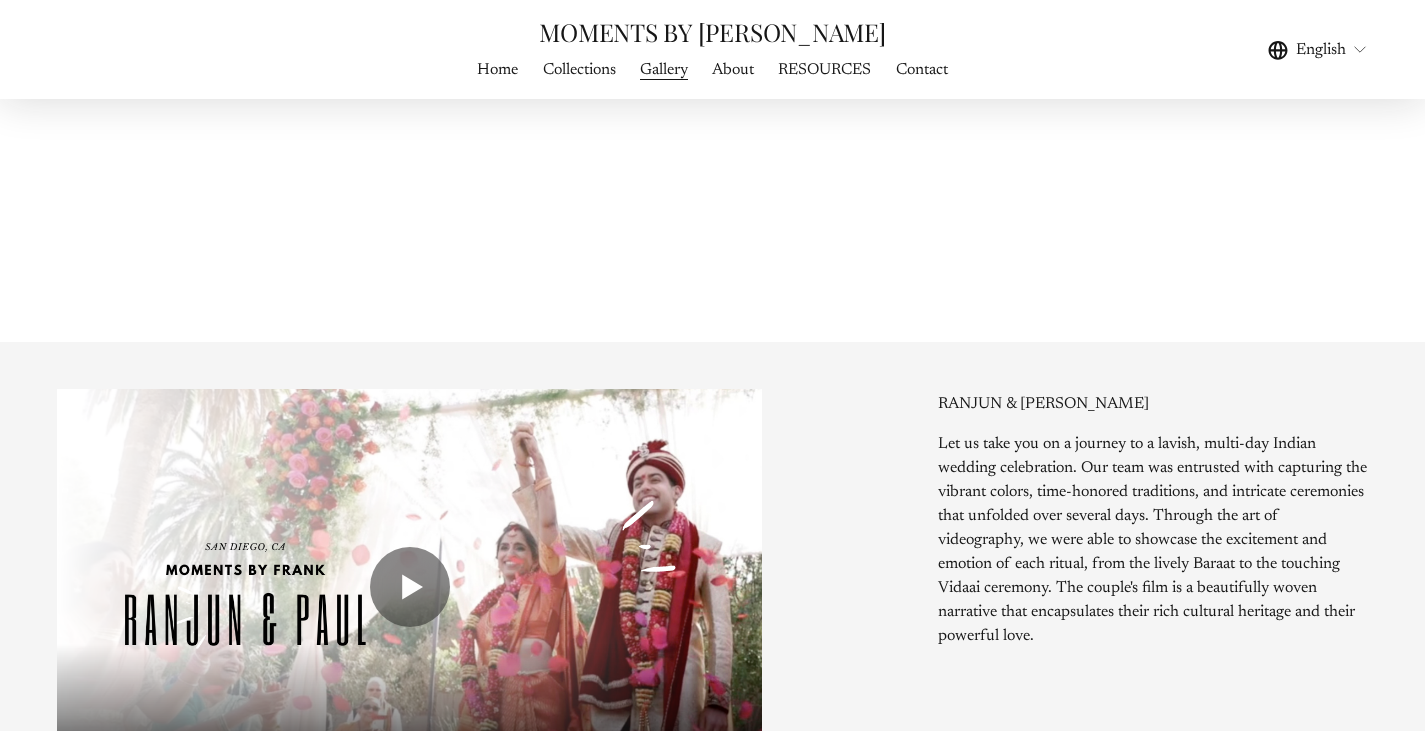 type on "***" 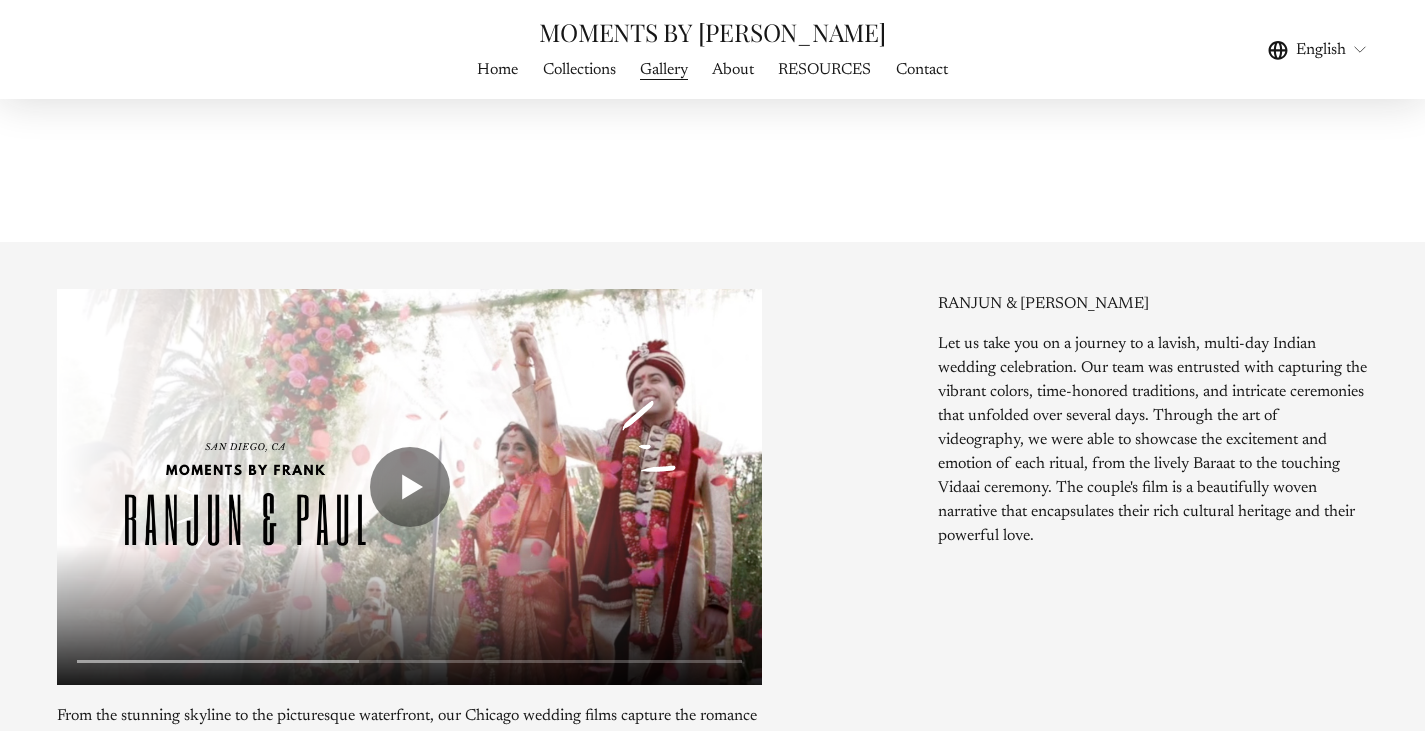 scroll, scrollTop: 2811, scrollLeft: 0, axis: vertical 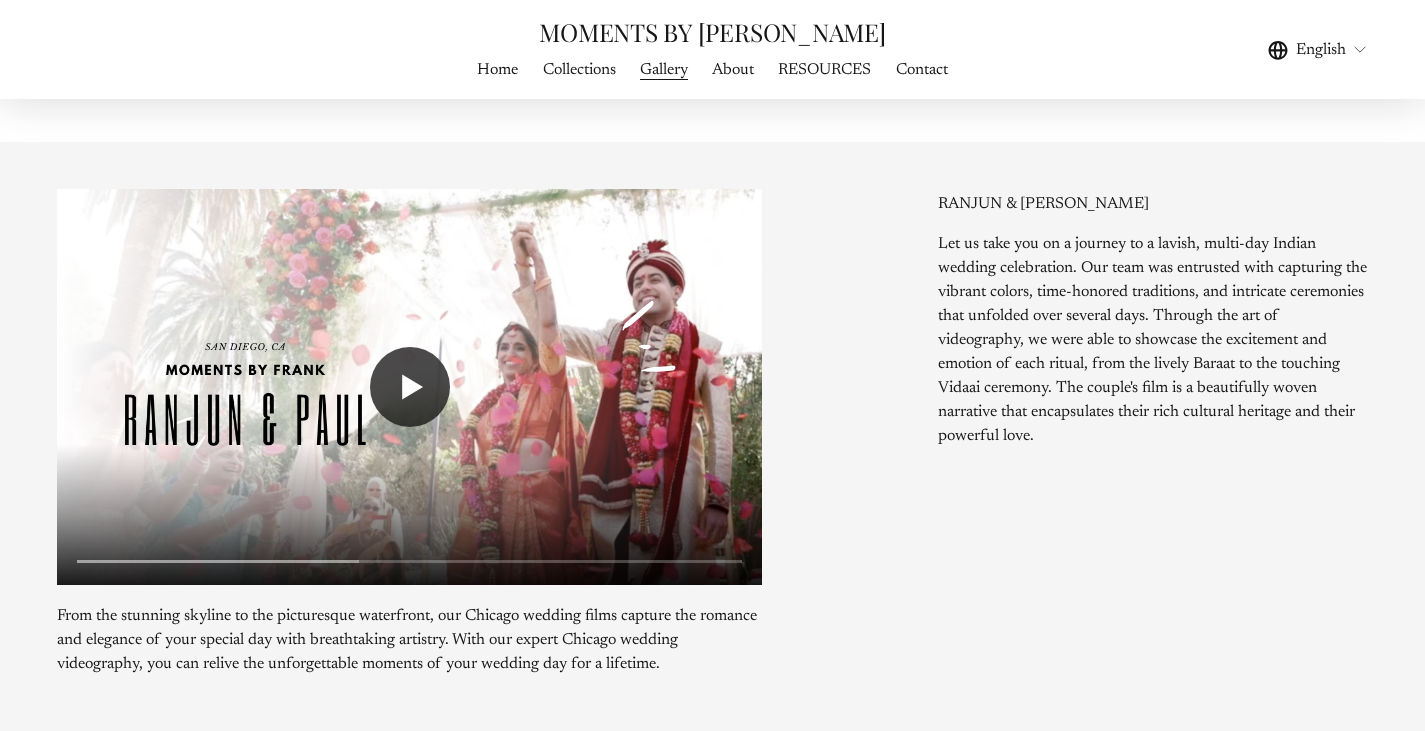 click on "Play" 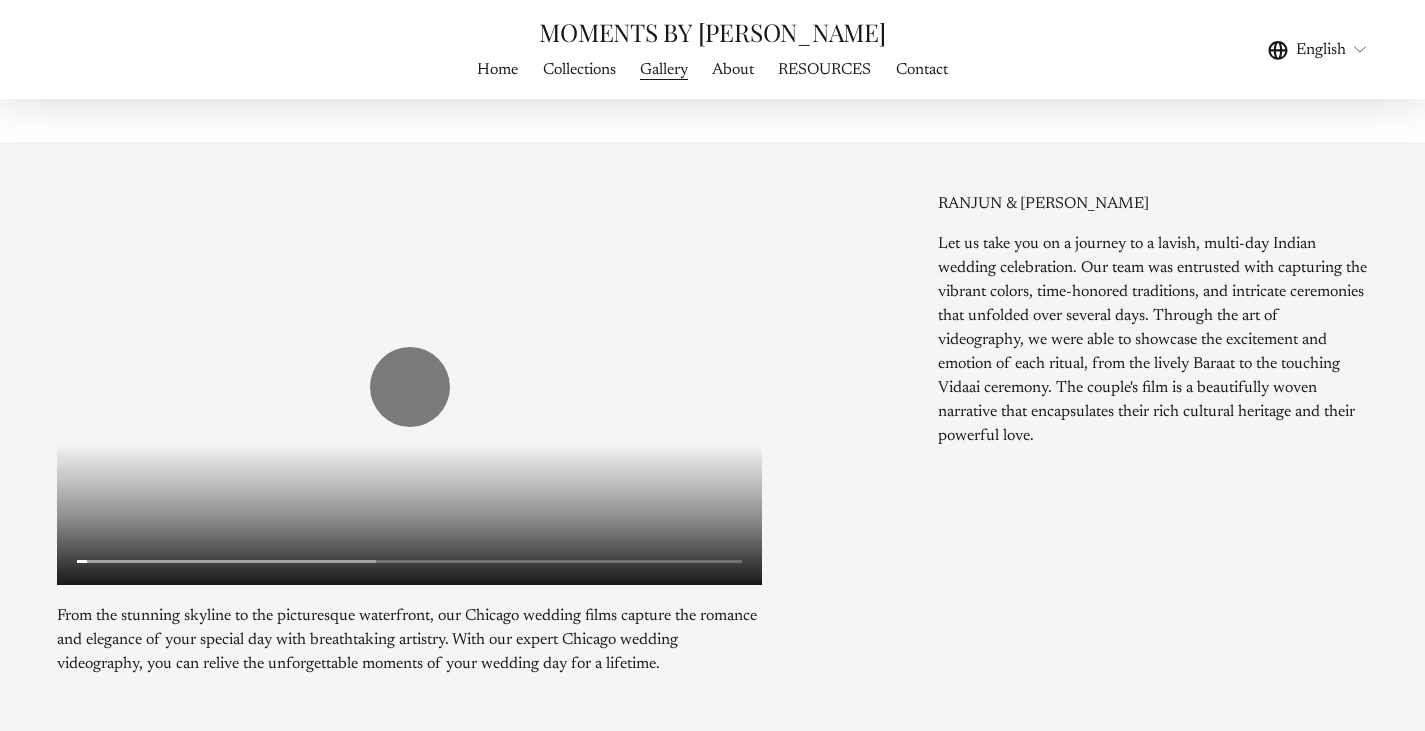 click 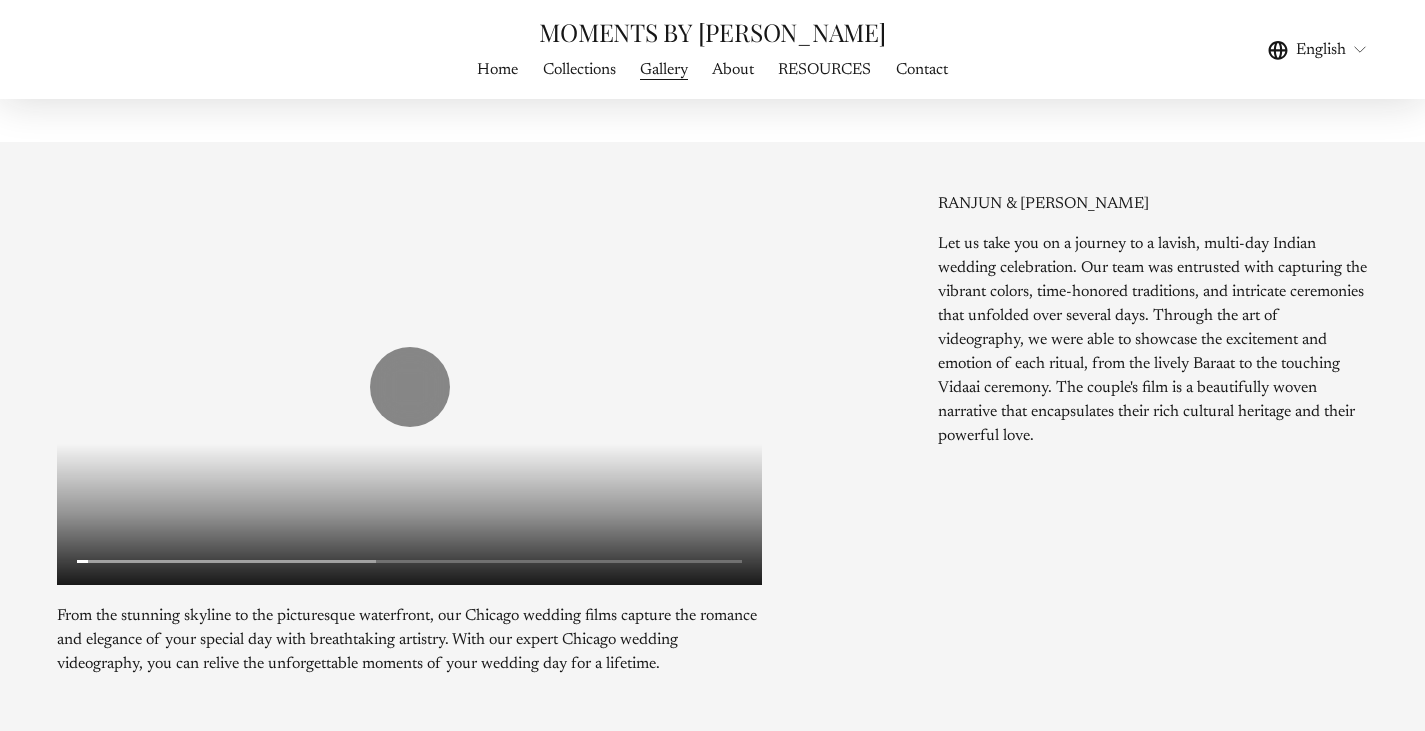 click 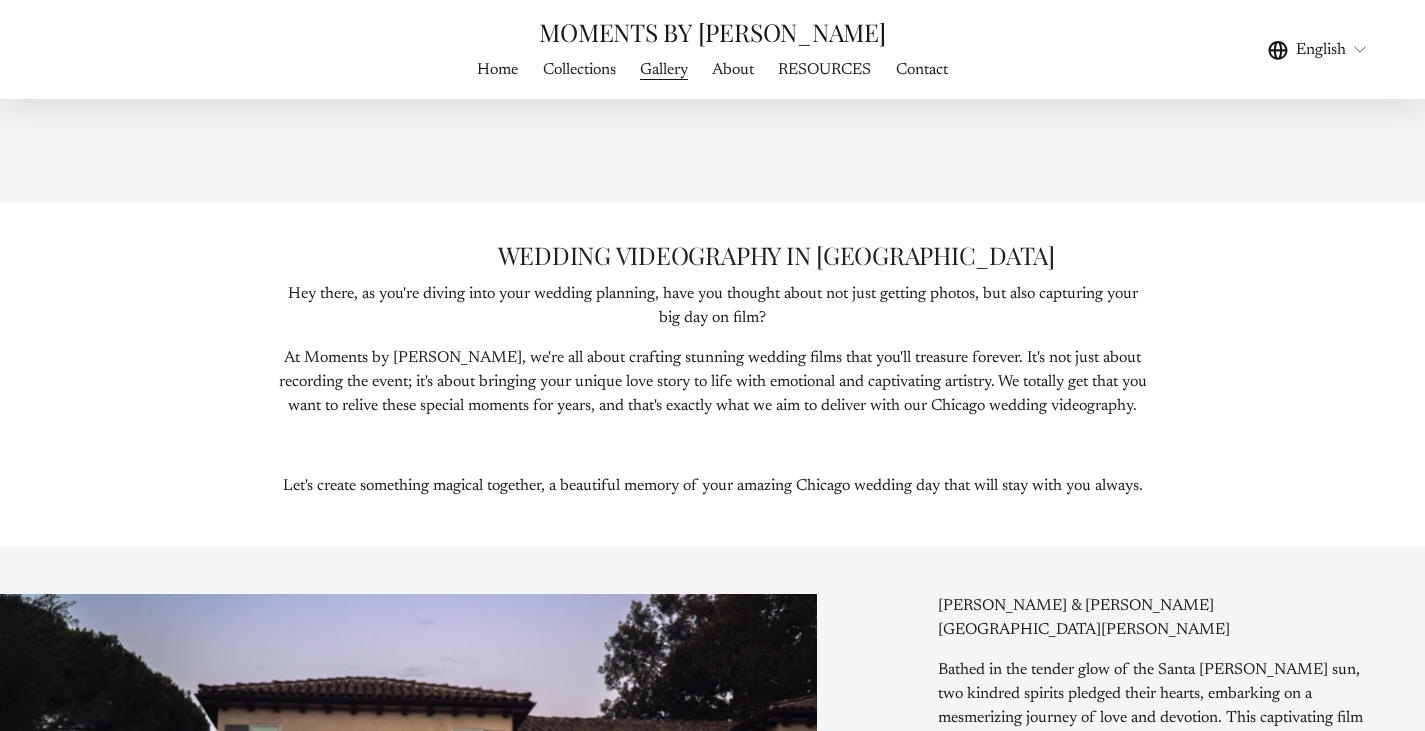 scroll, scrollTop: 911, scrollLeft: 0, axis: vertical 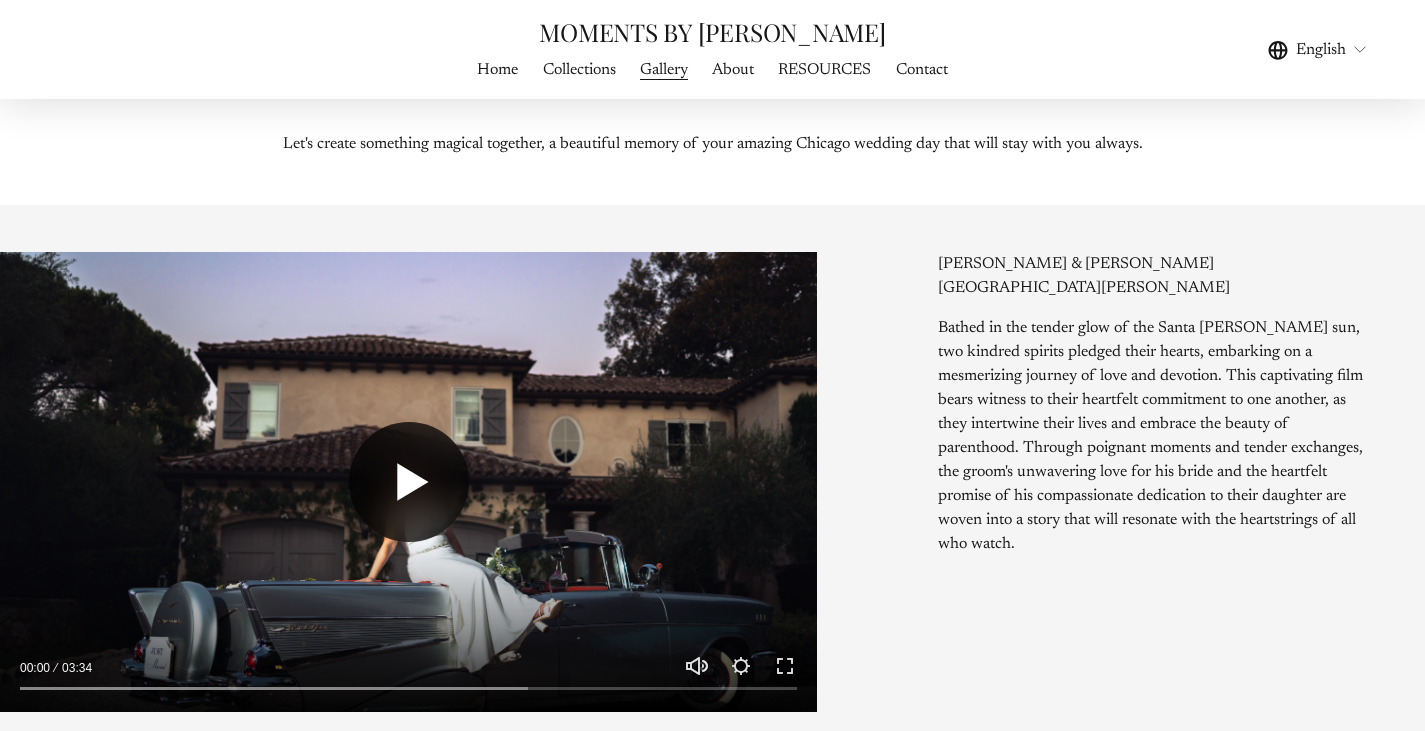 click on "Play" at bounding box center (409, 482) 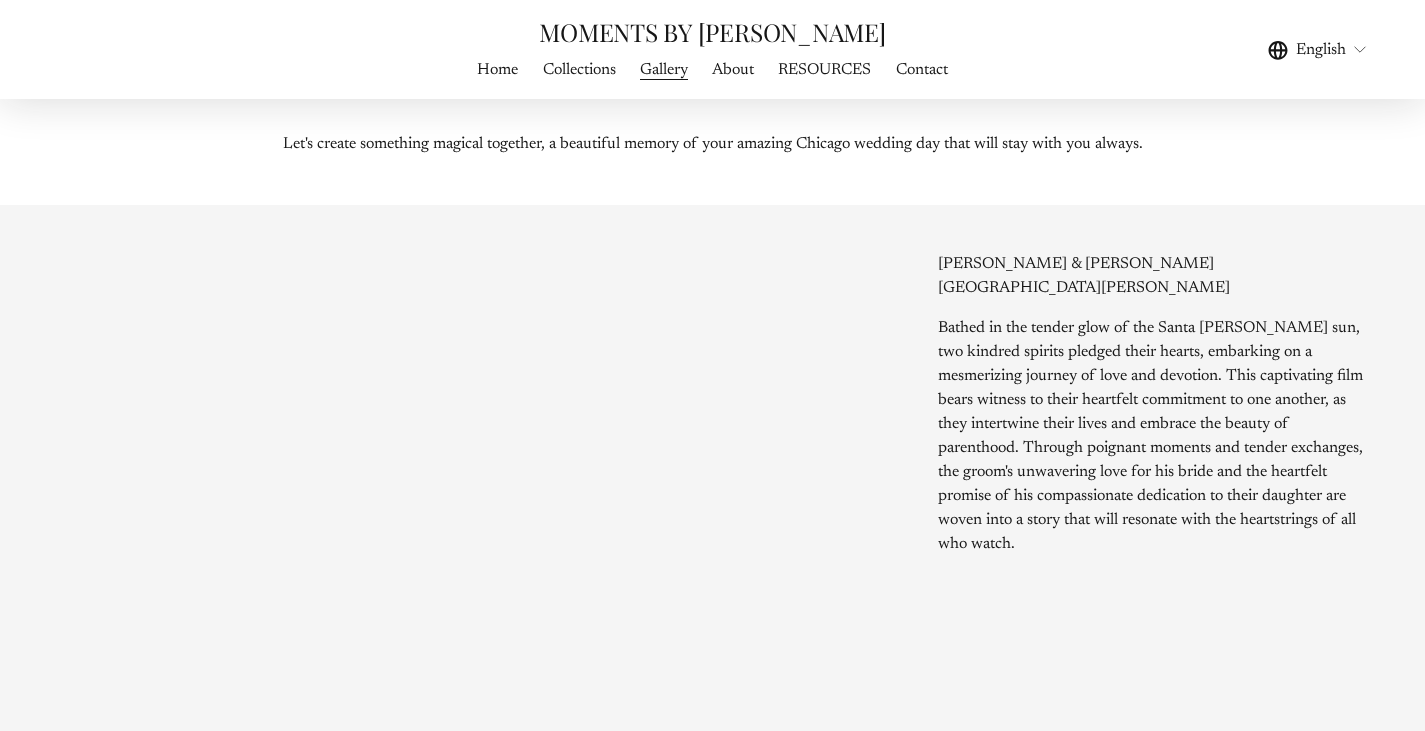 type on "*****" 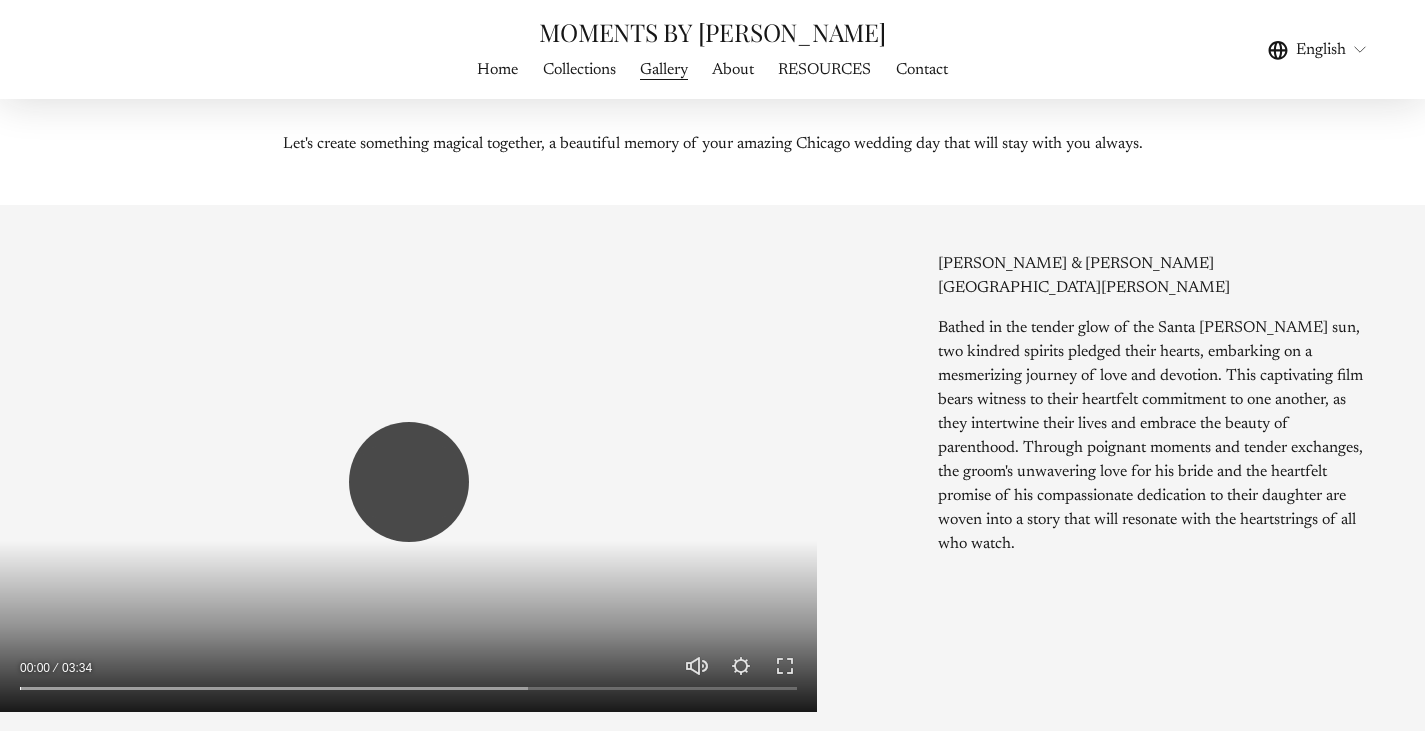 type on "*****" 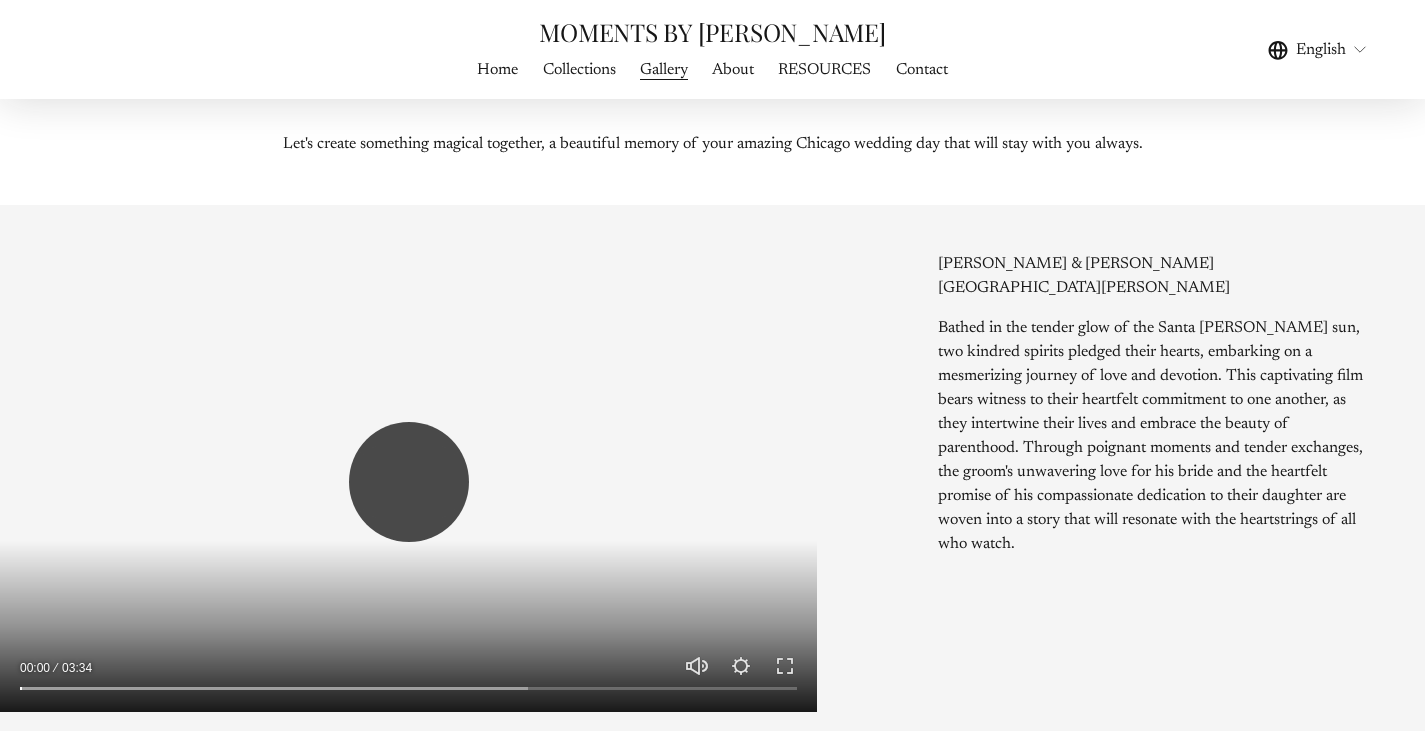 type on "*****" 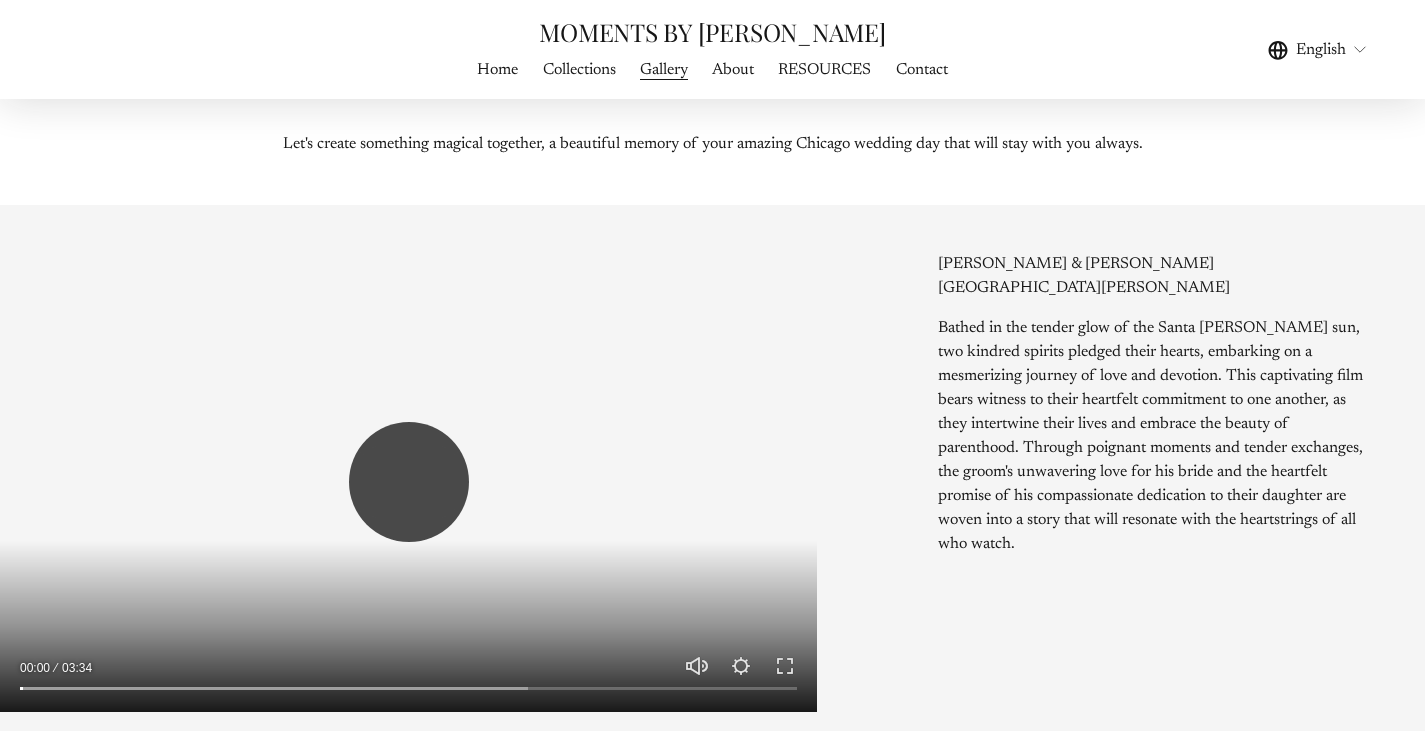 type on "****" 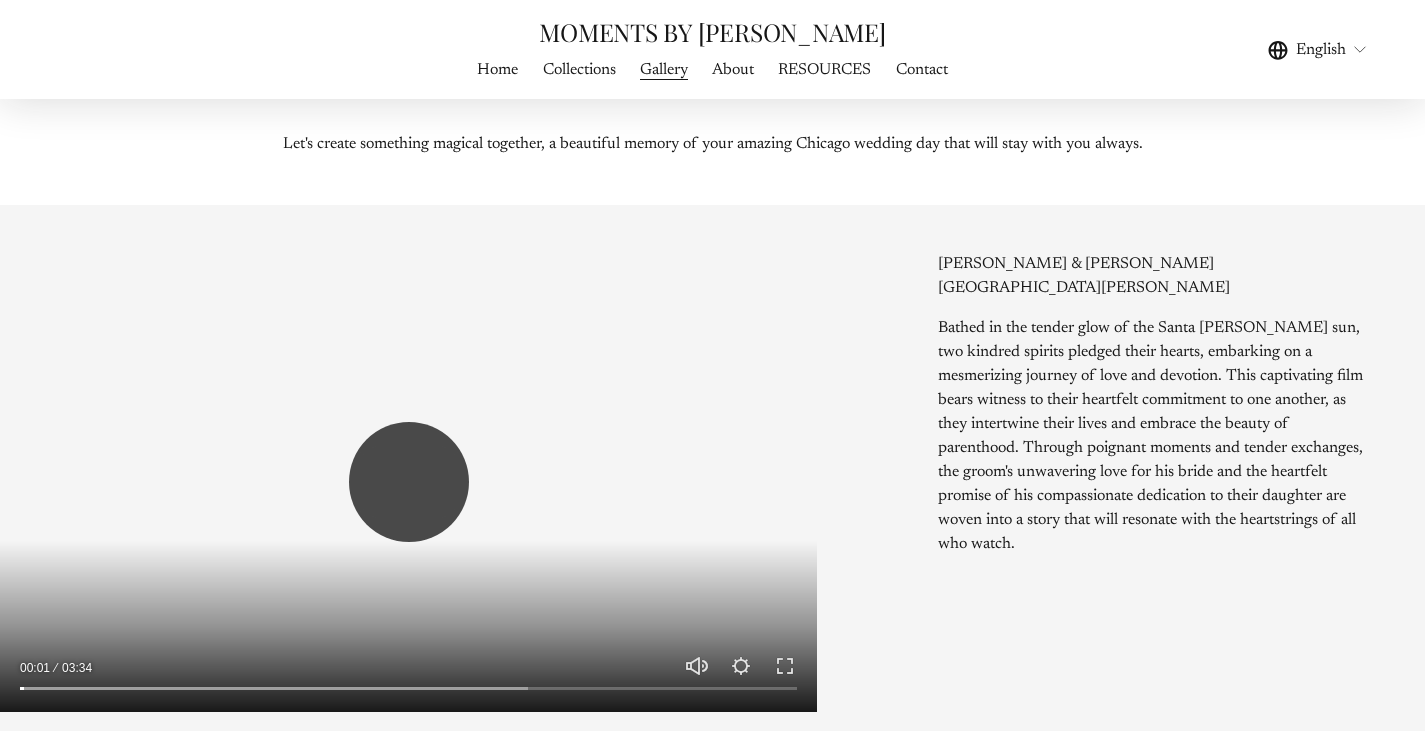 type on "*****" 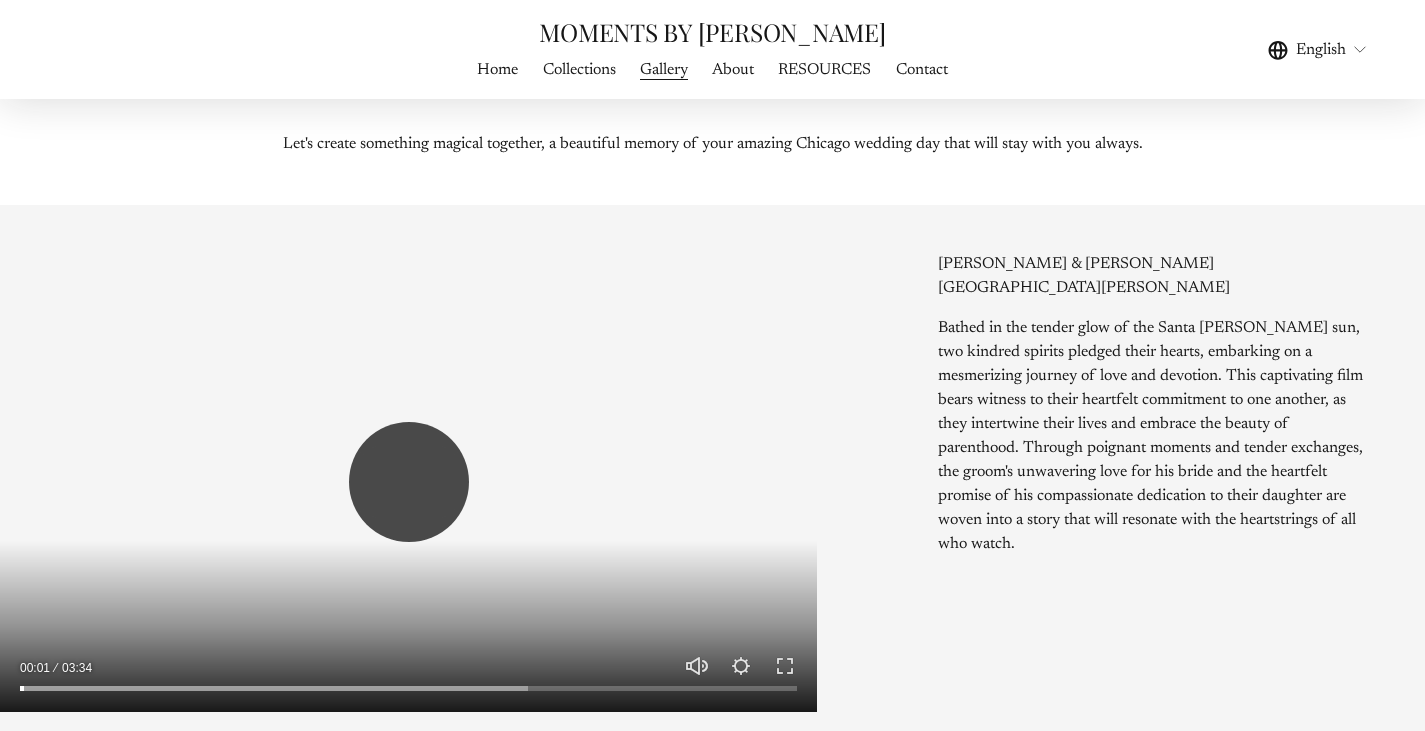 type on "****" 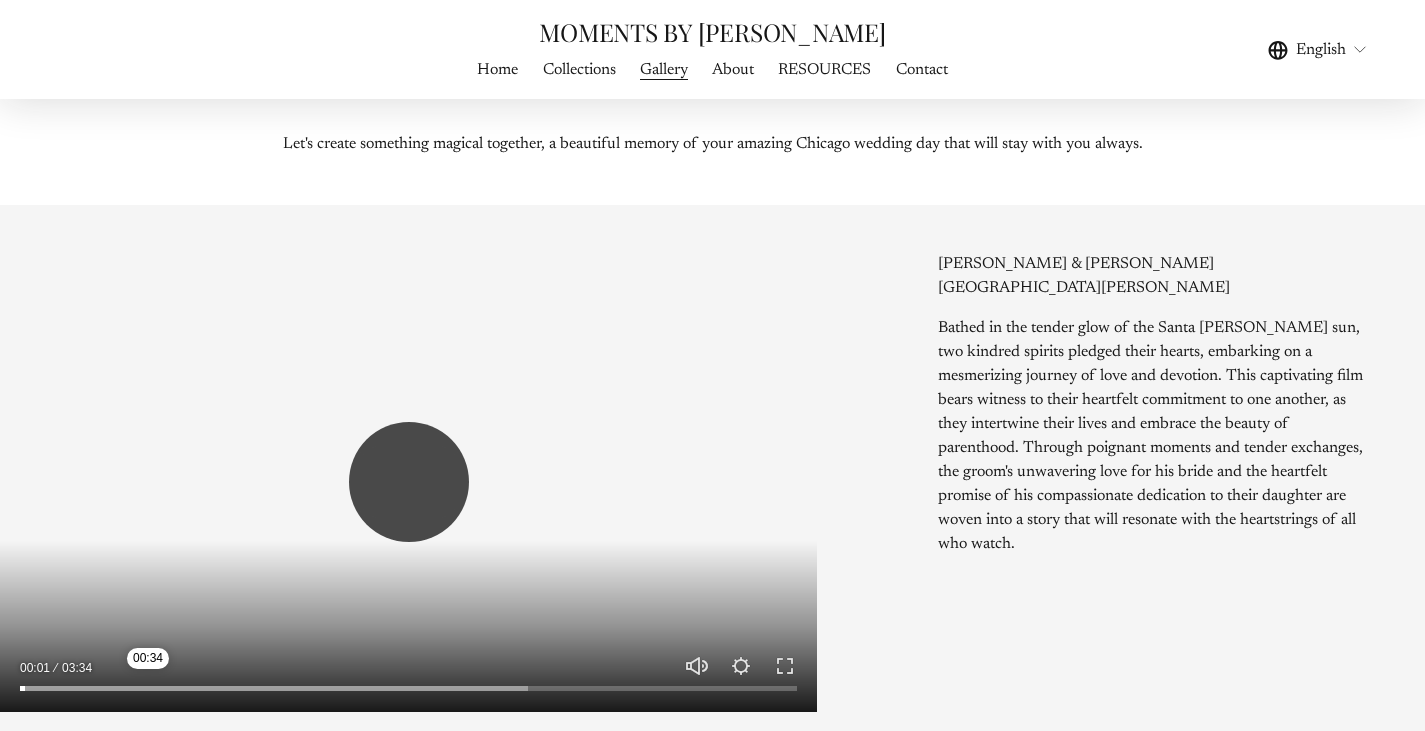 type on "*****" 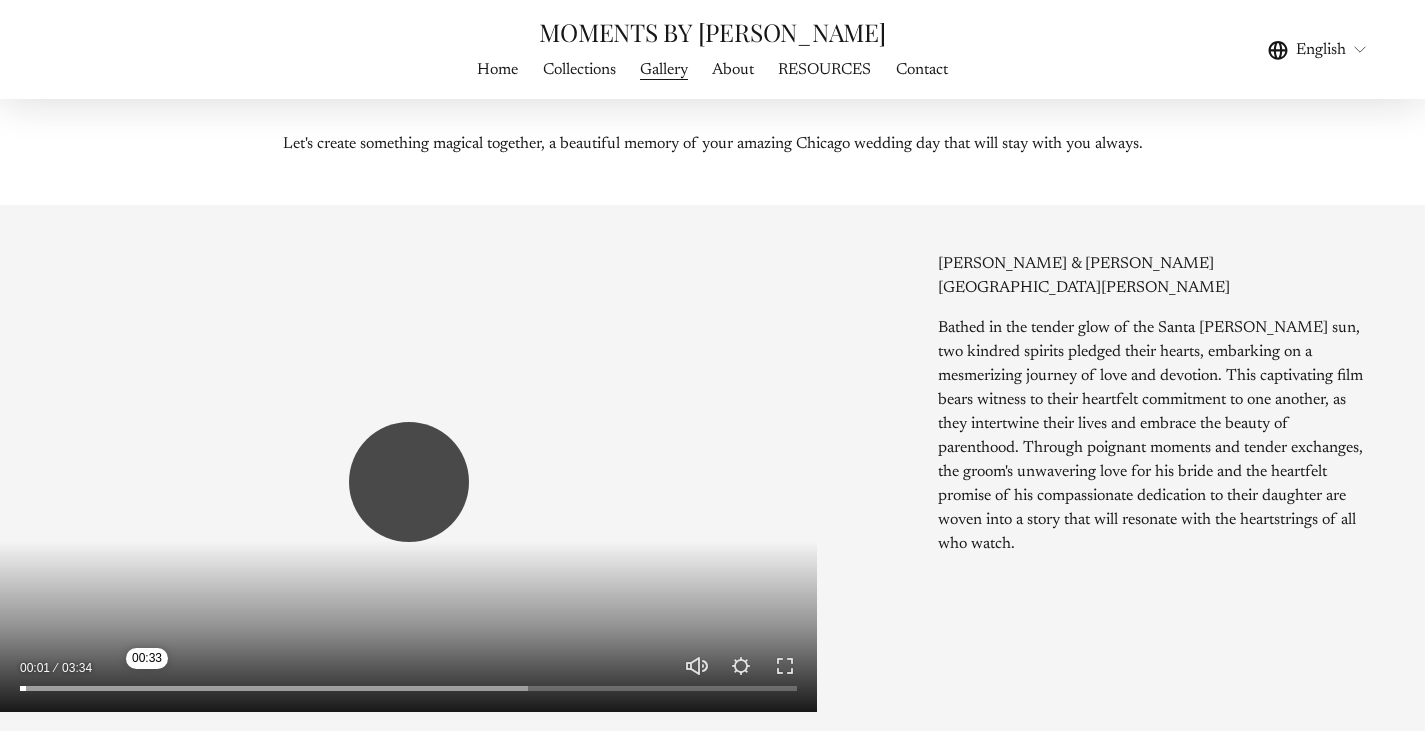 type on "*****" 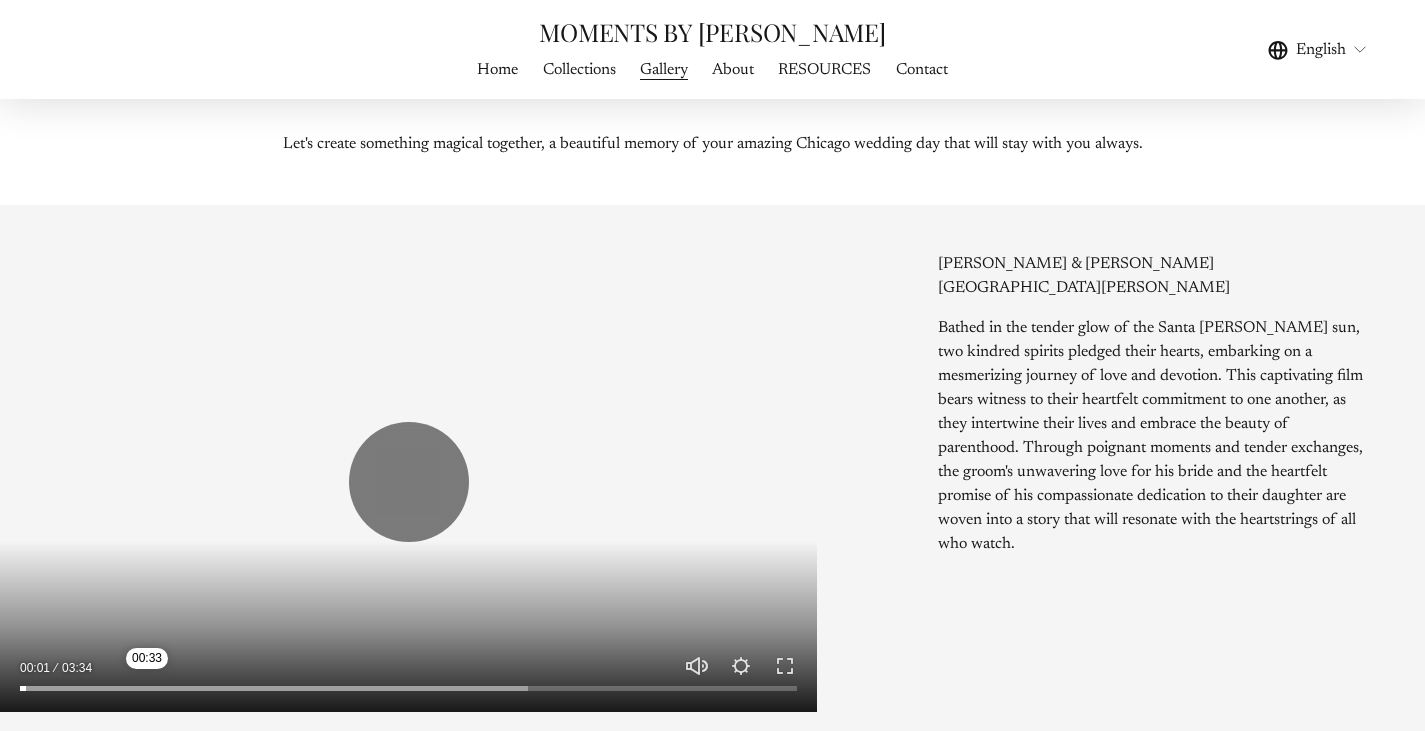 type on "*****" 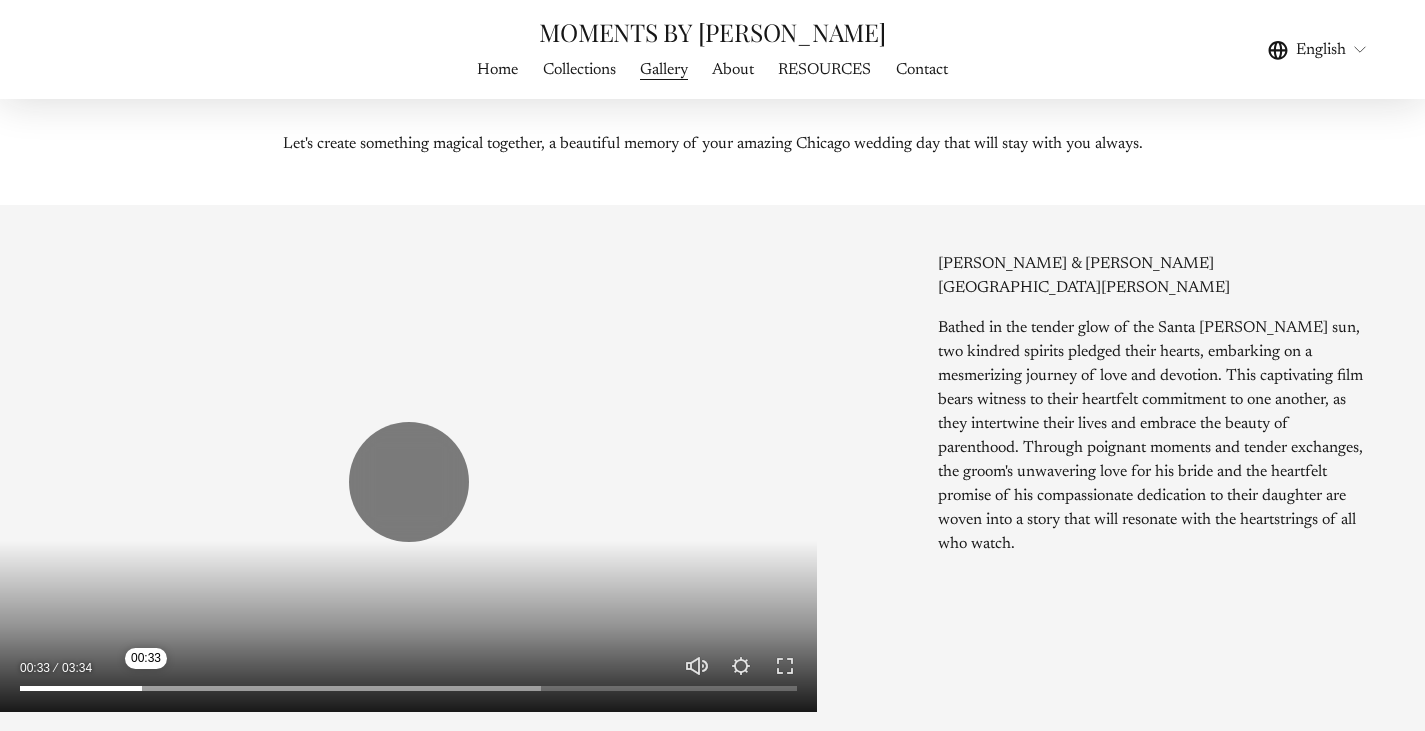 type on "*****" 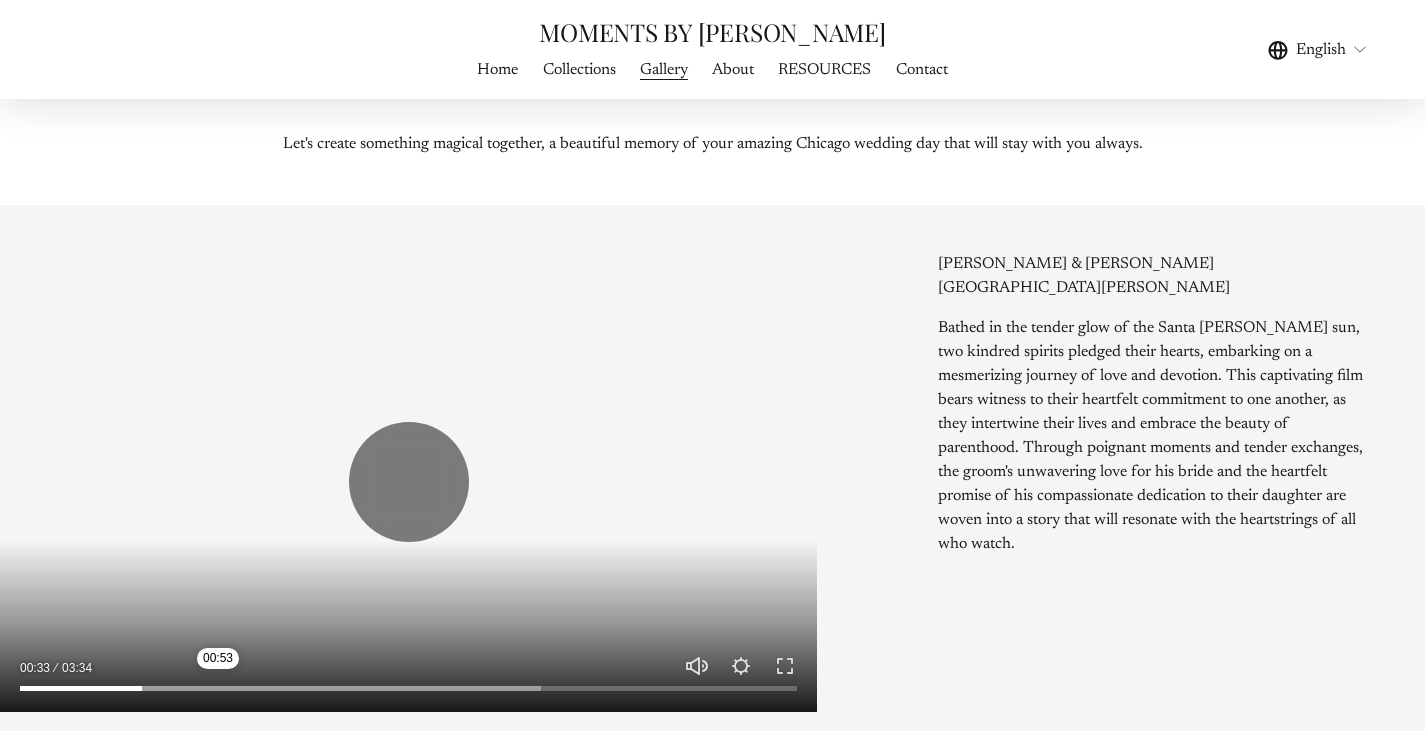 type on "*****" 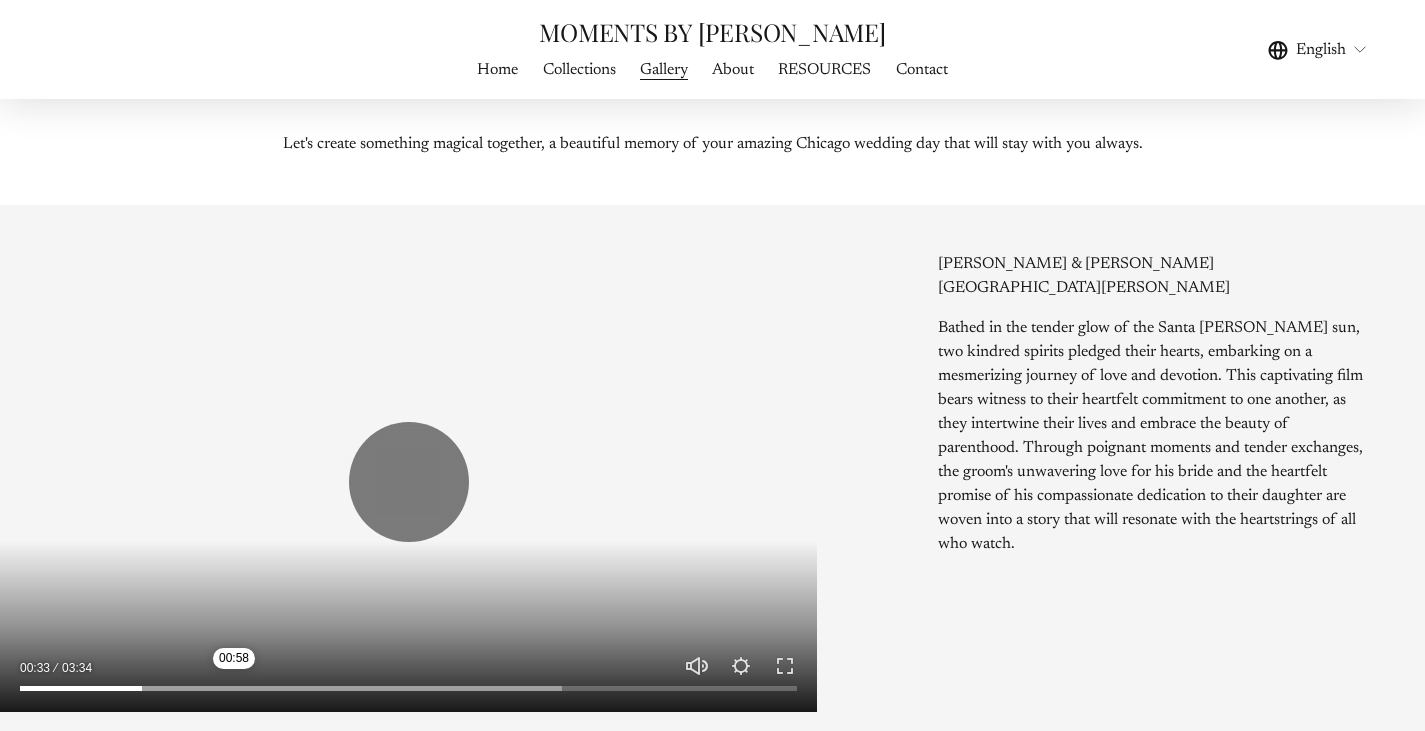 type on "*****" 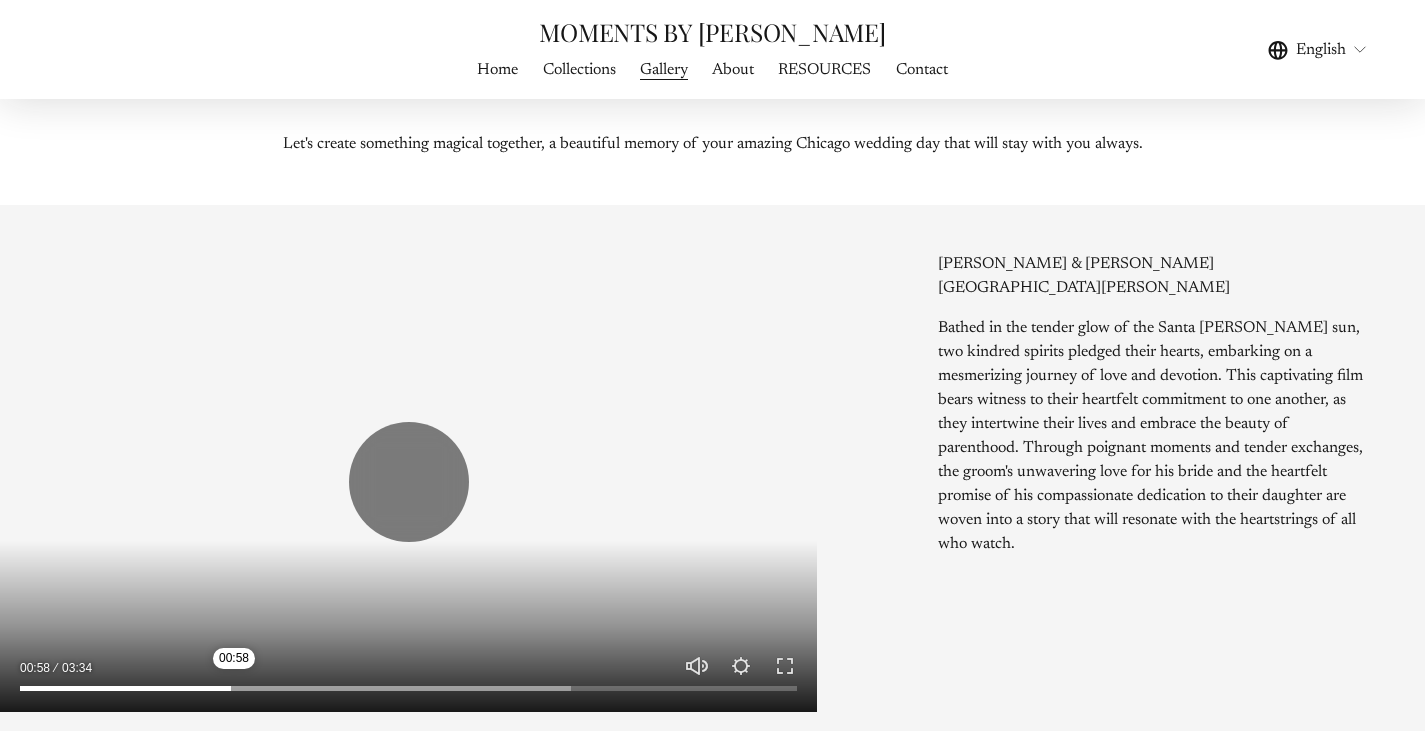 type on "****" 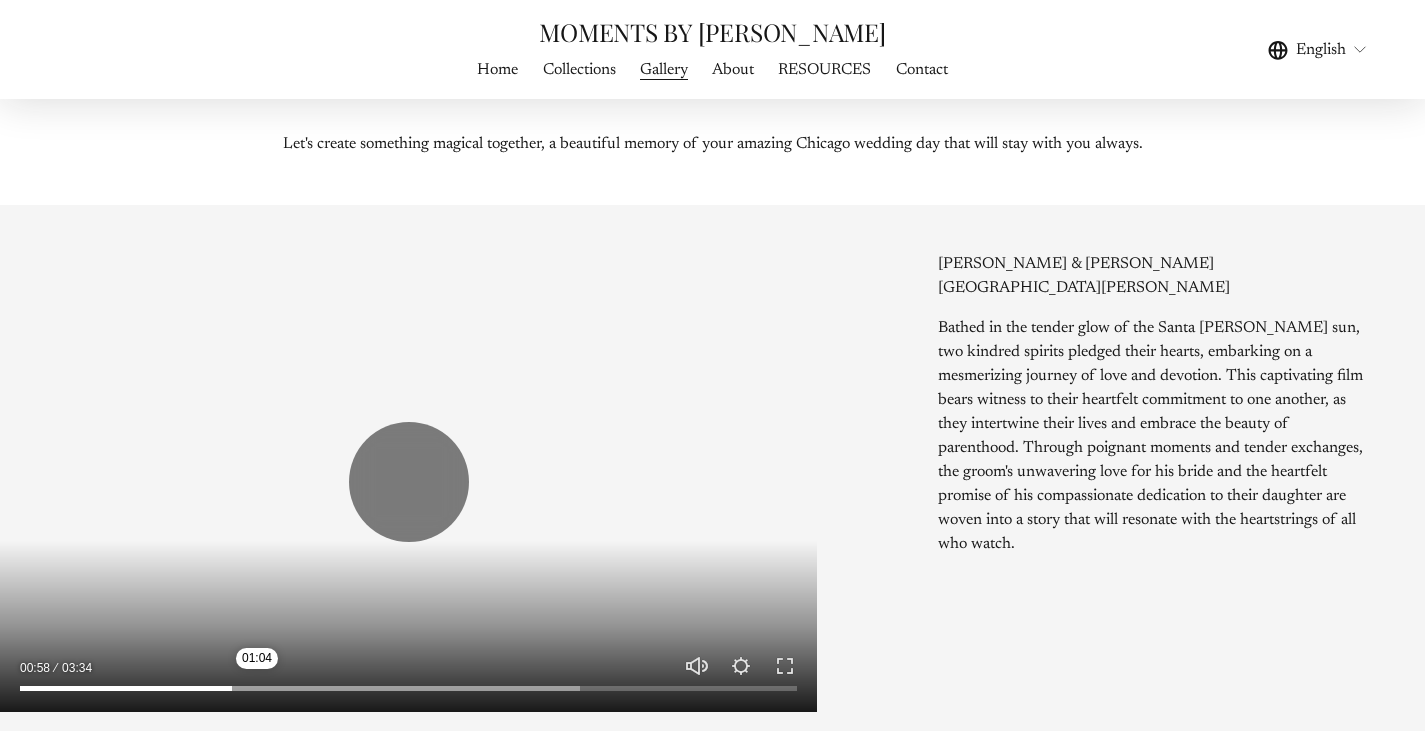type on "*****" 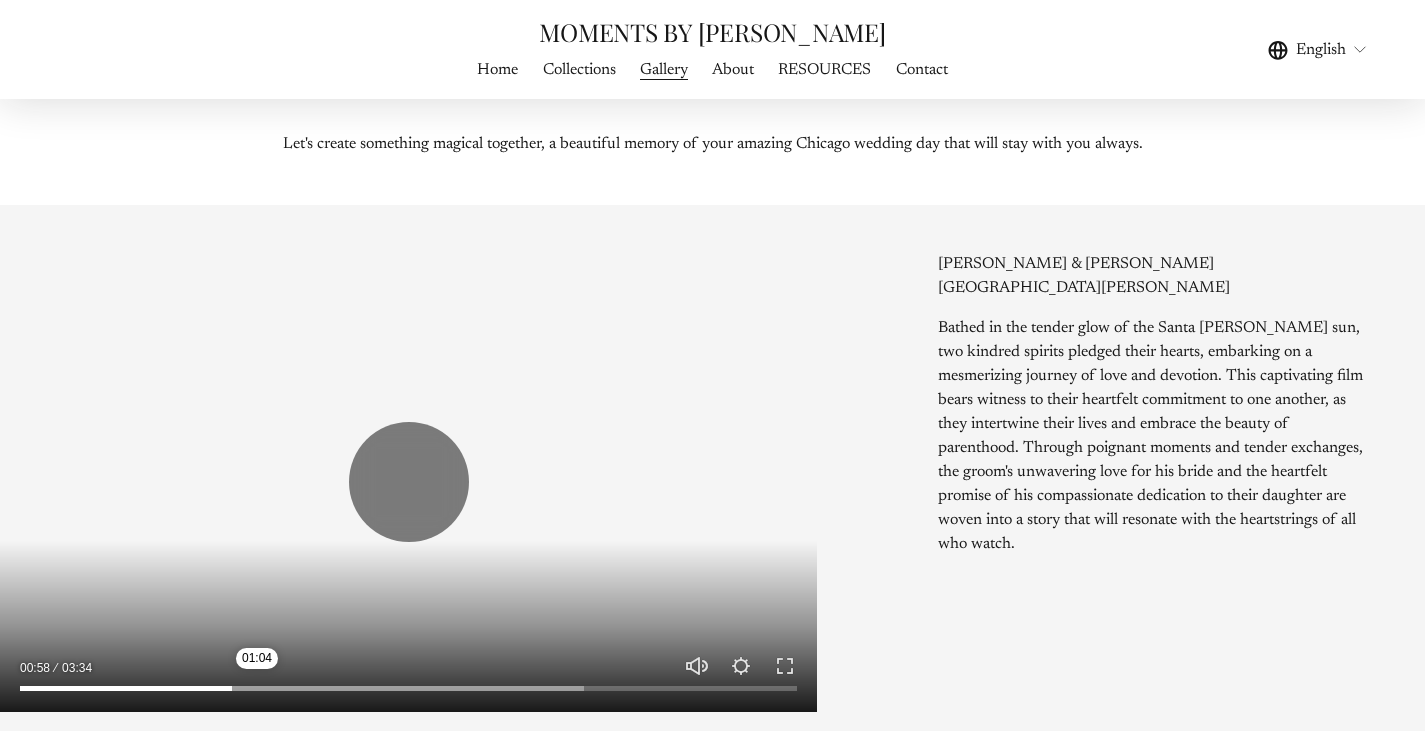 type on "*****" 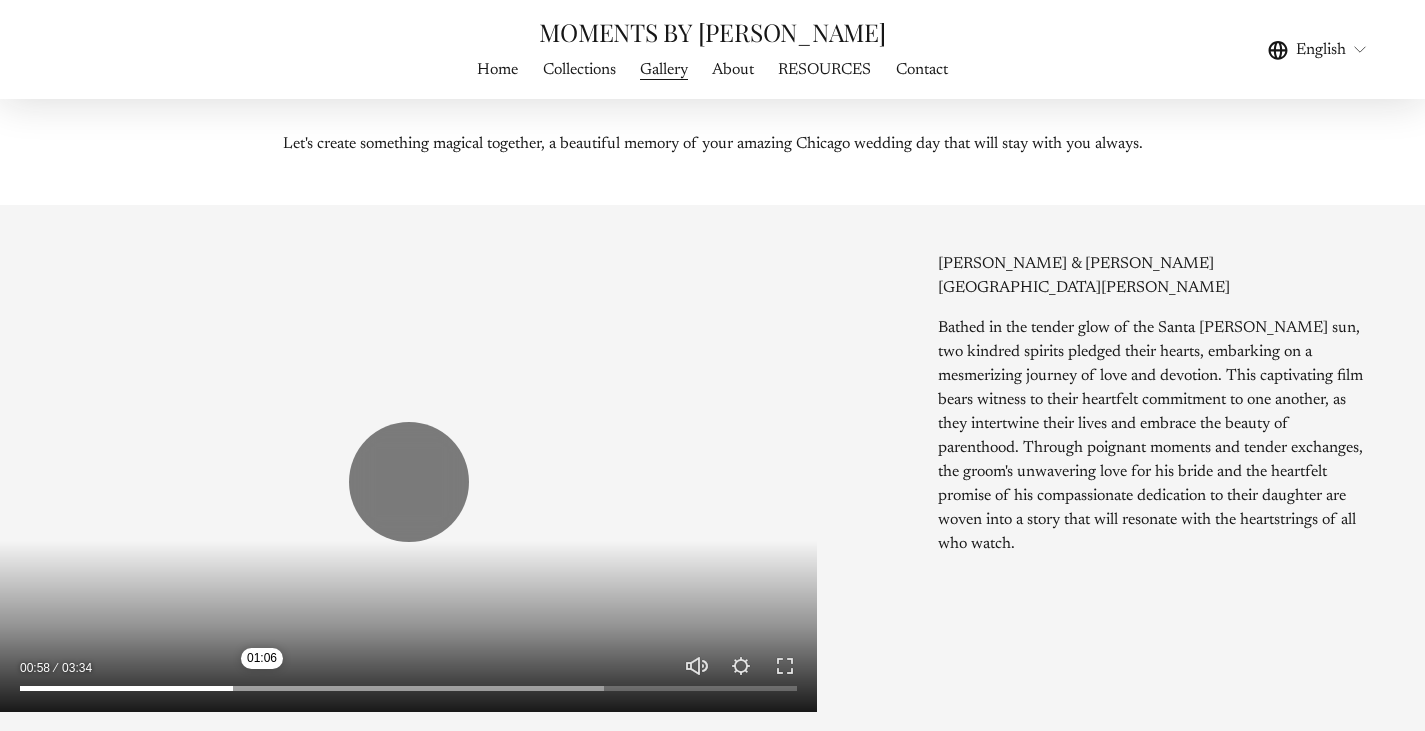 type on "*****" 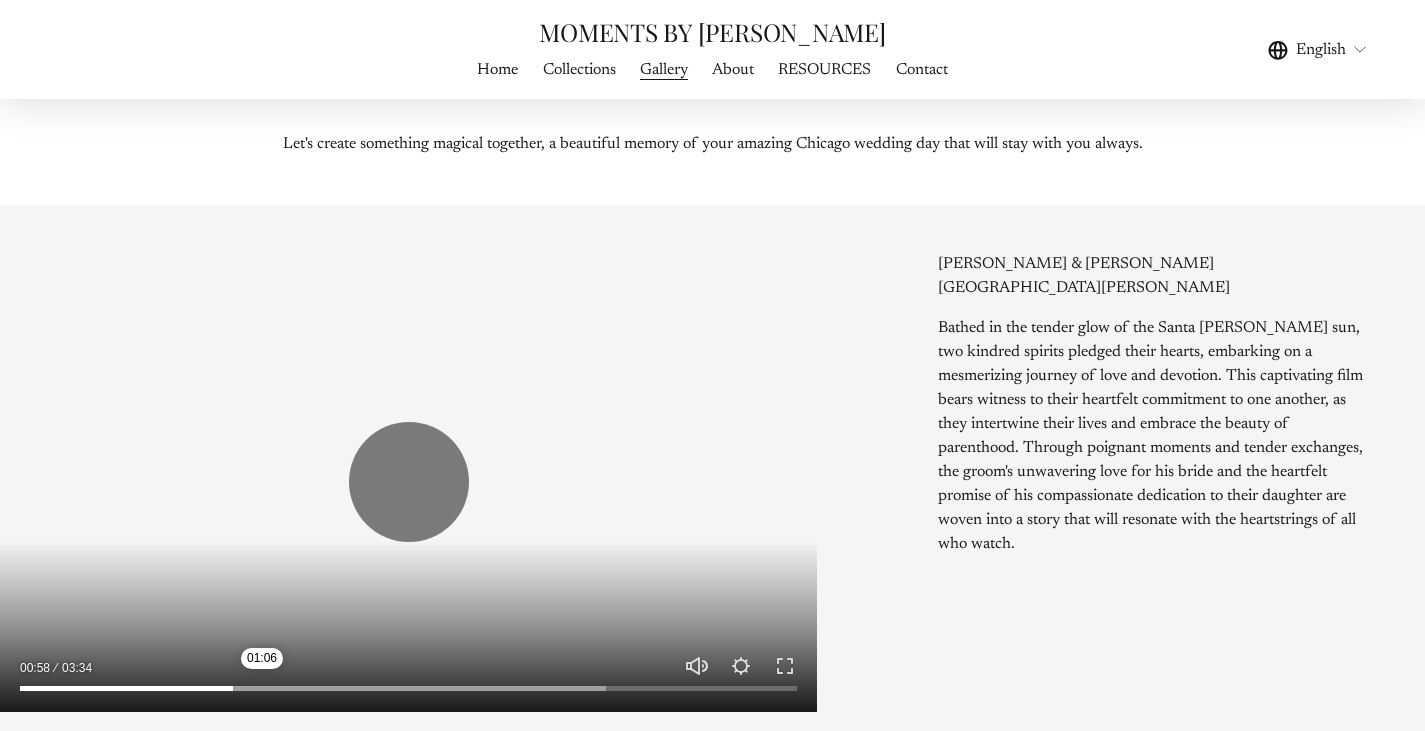 type on "*****" 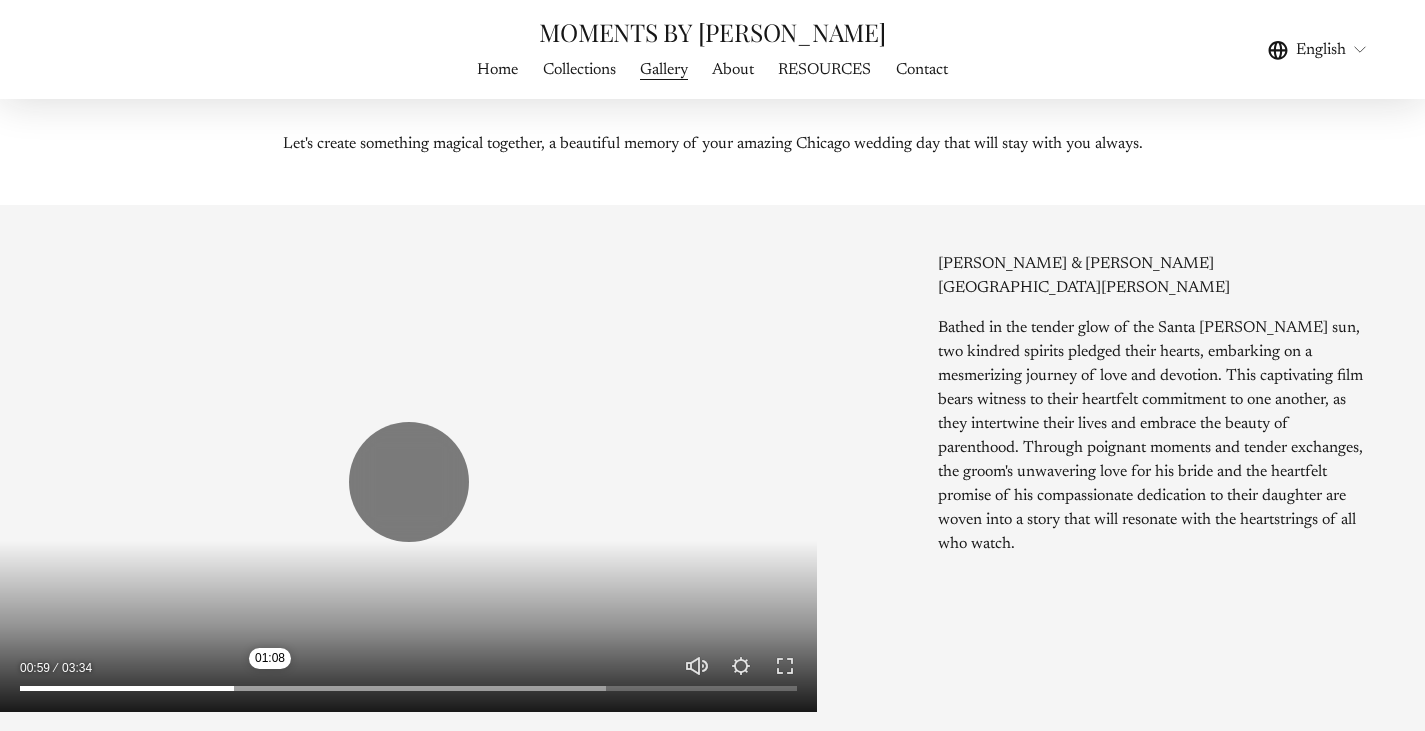 type on "*****" 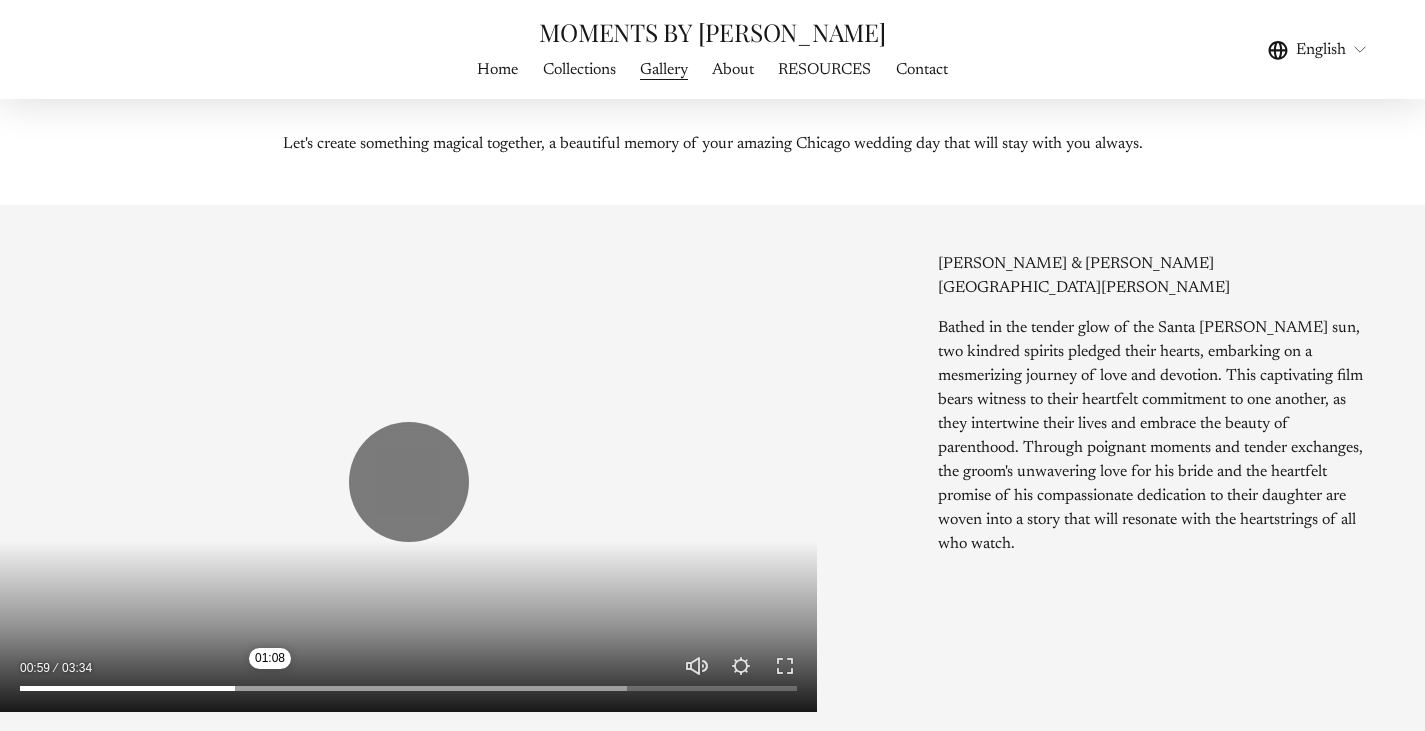 type on "*****" 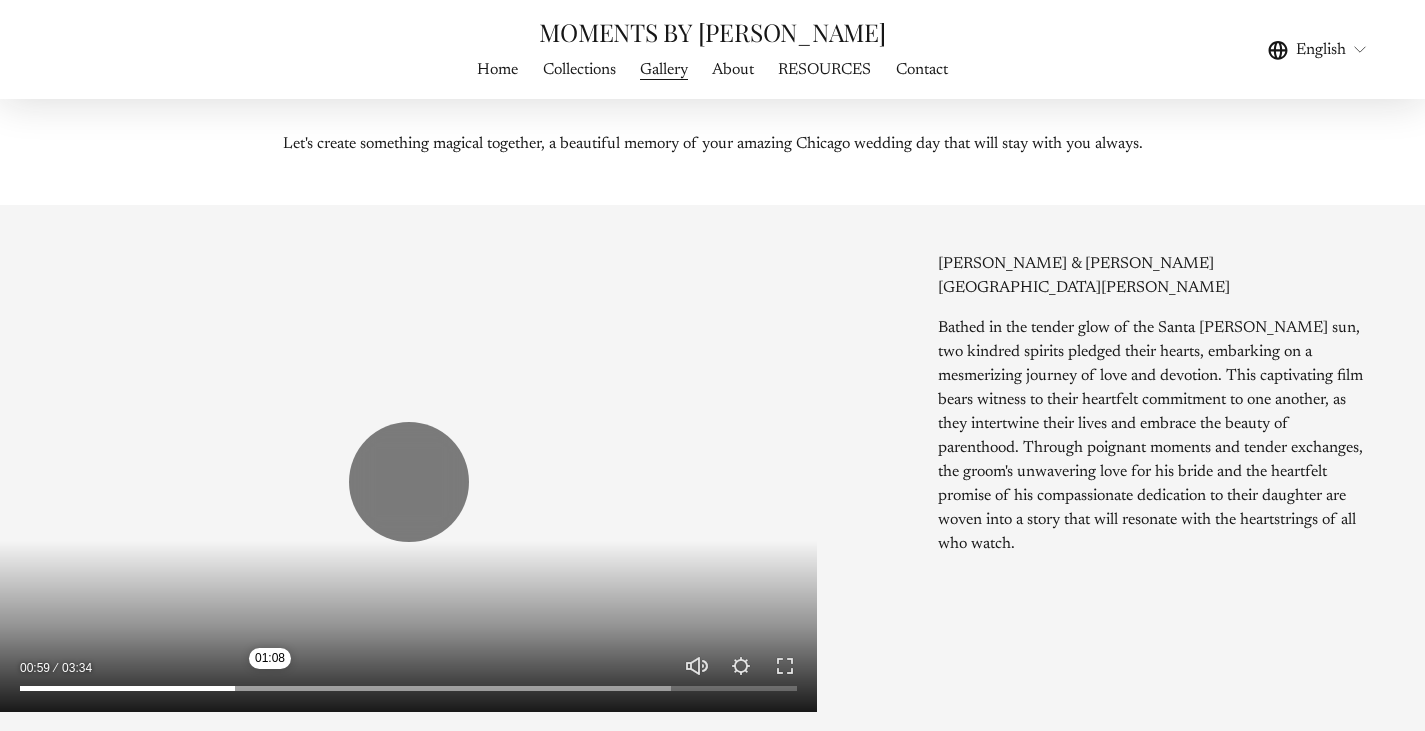 type on "*****" 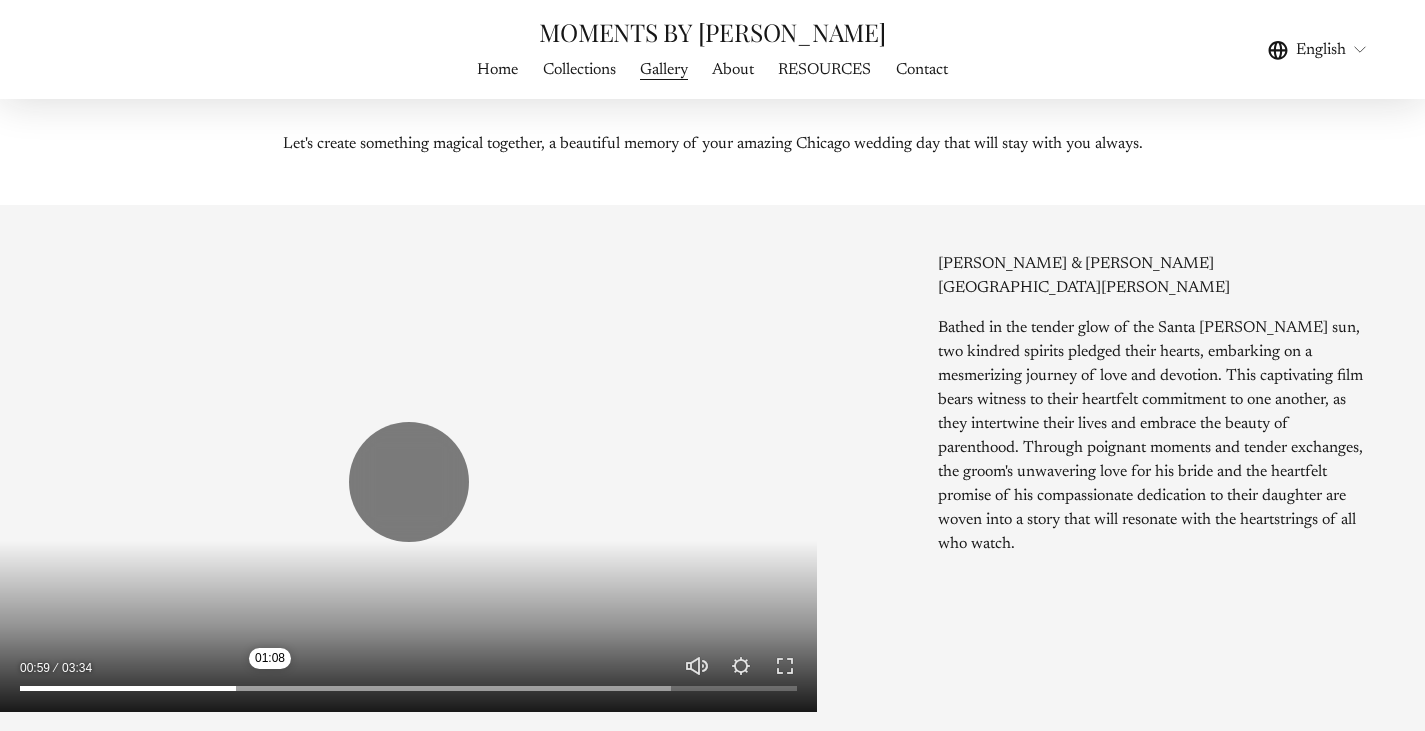 type on "*****" 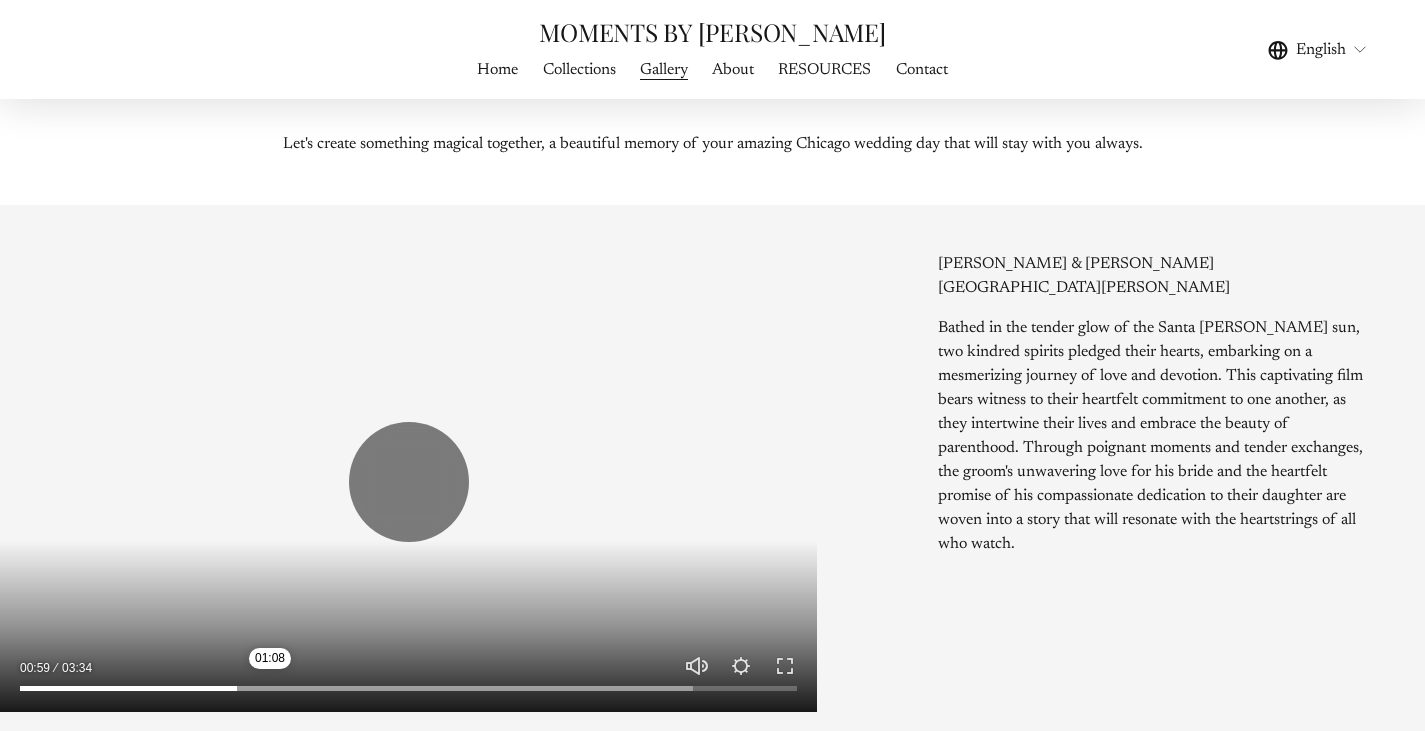 type on "*****" 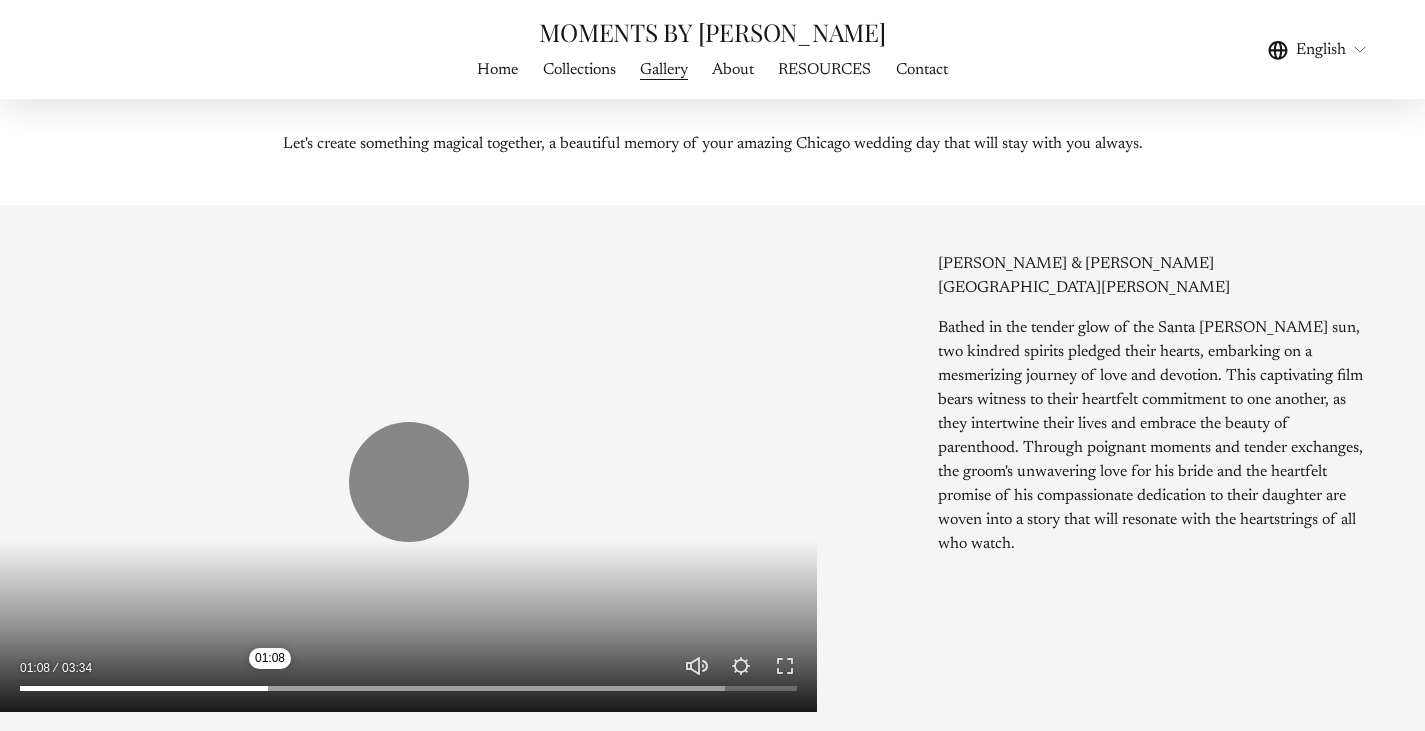 type on "****" 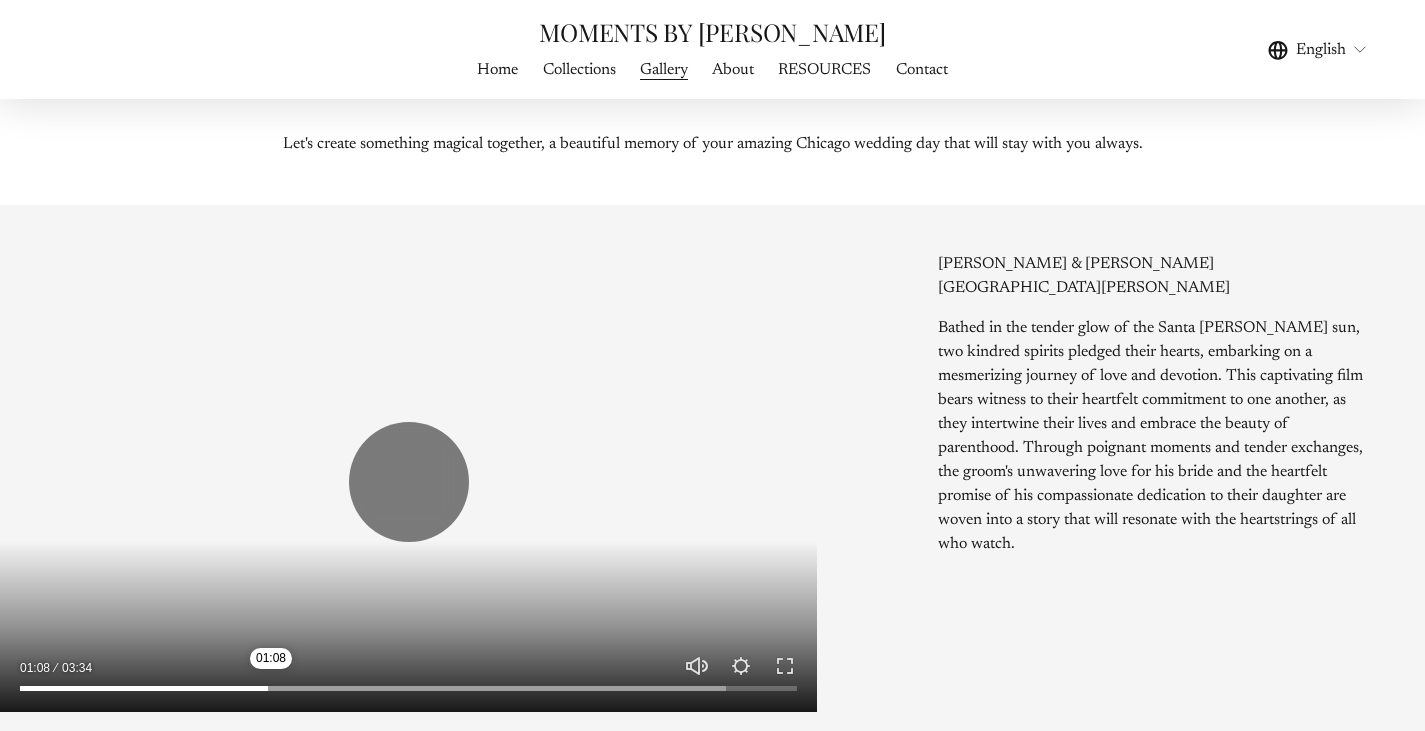 type on "*****" 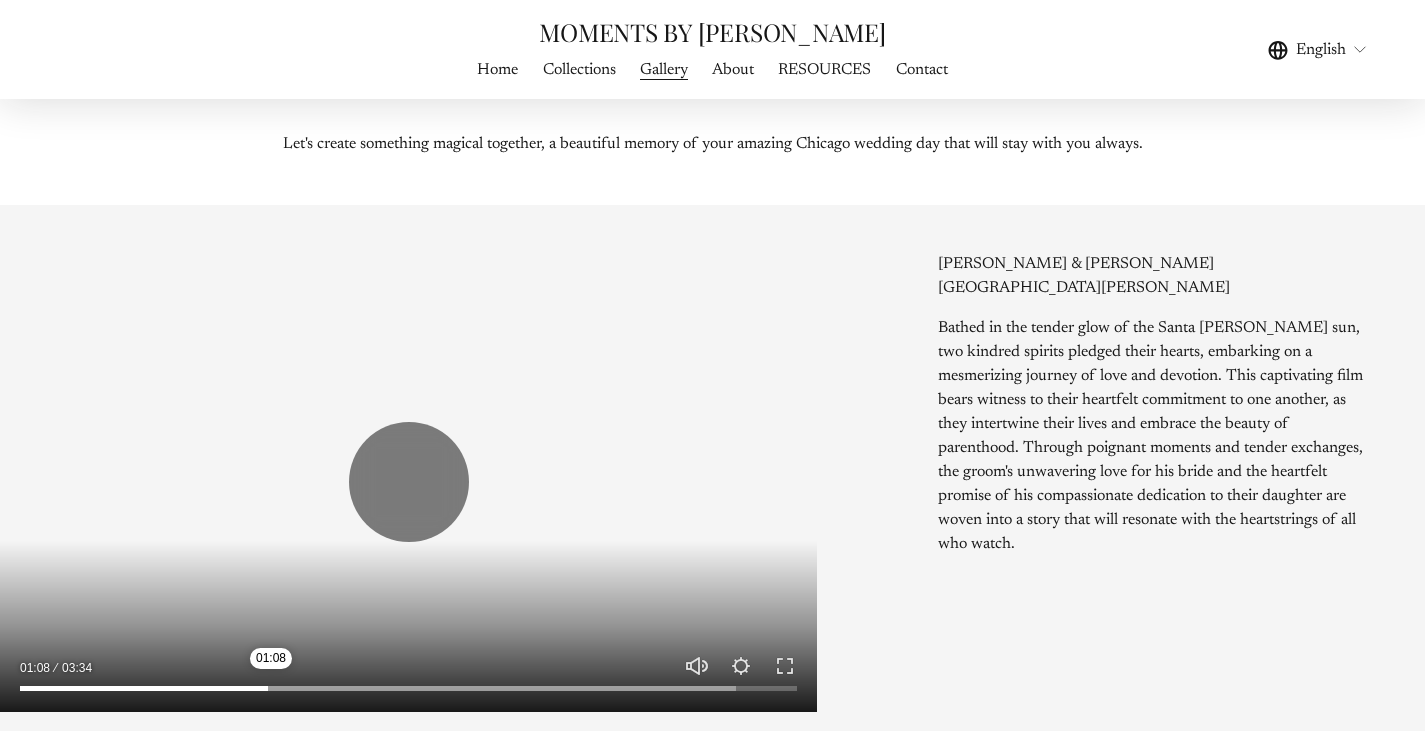 type on "*****" 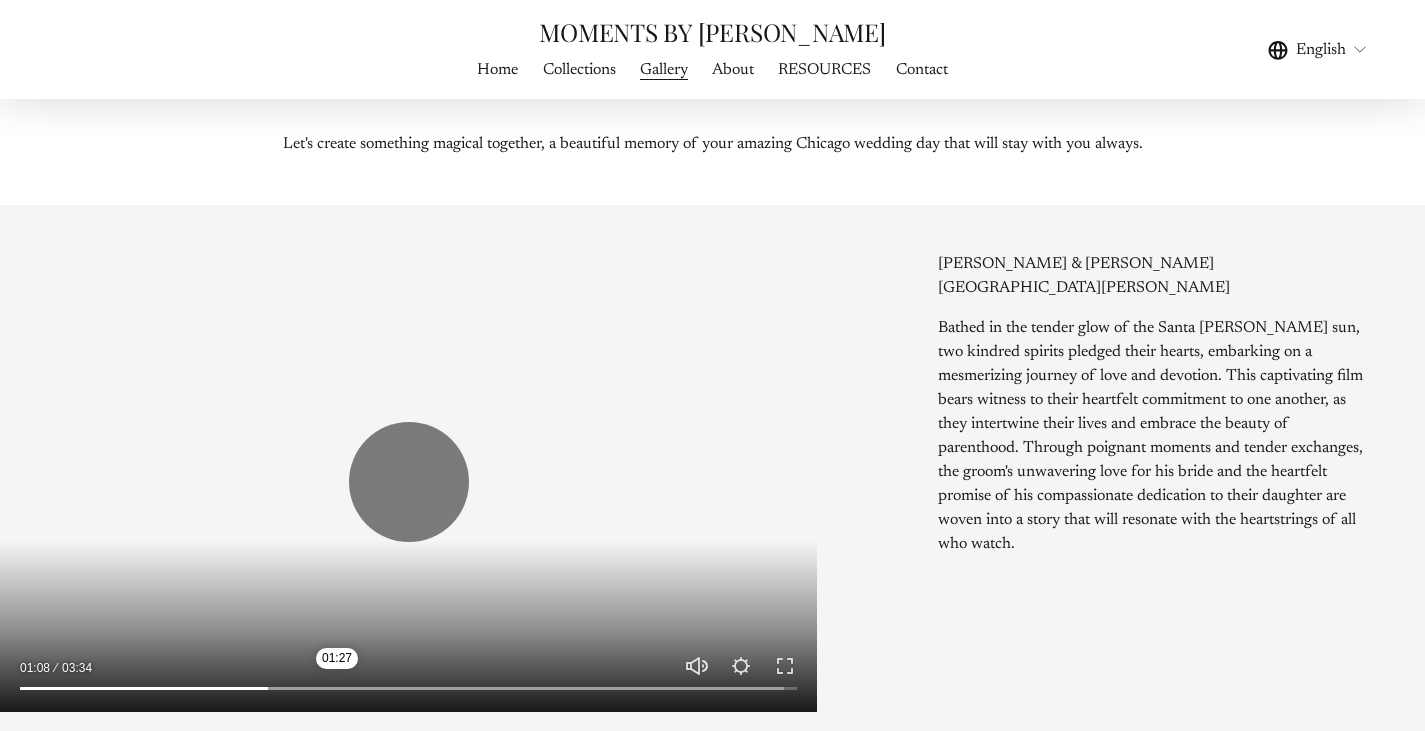type on "*****" 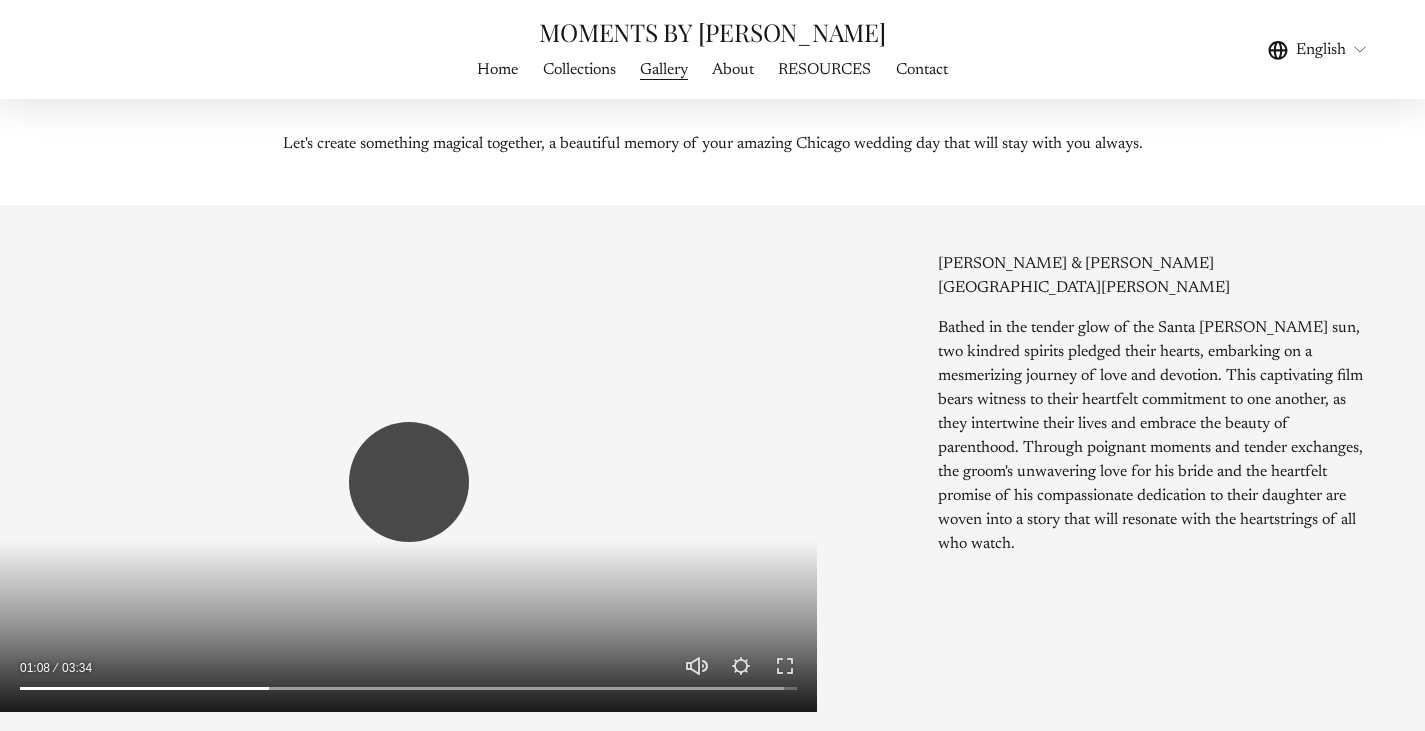 type on "*****" 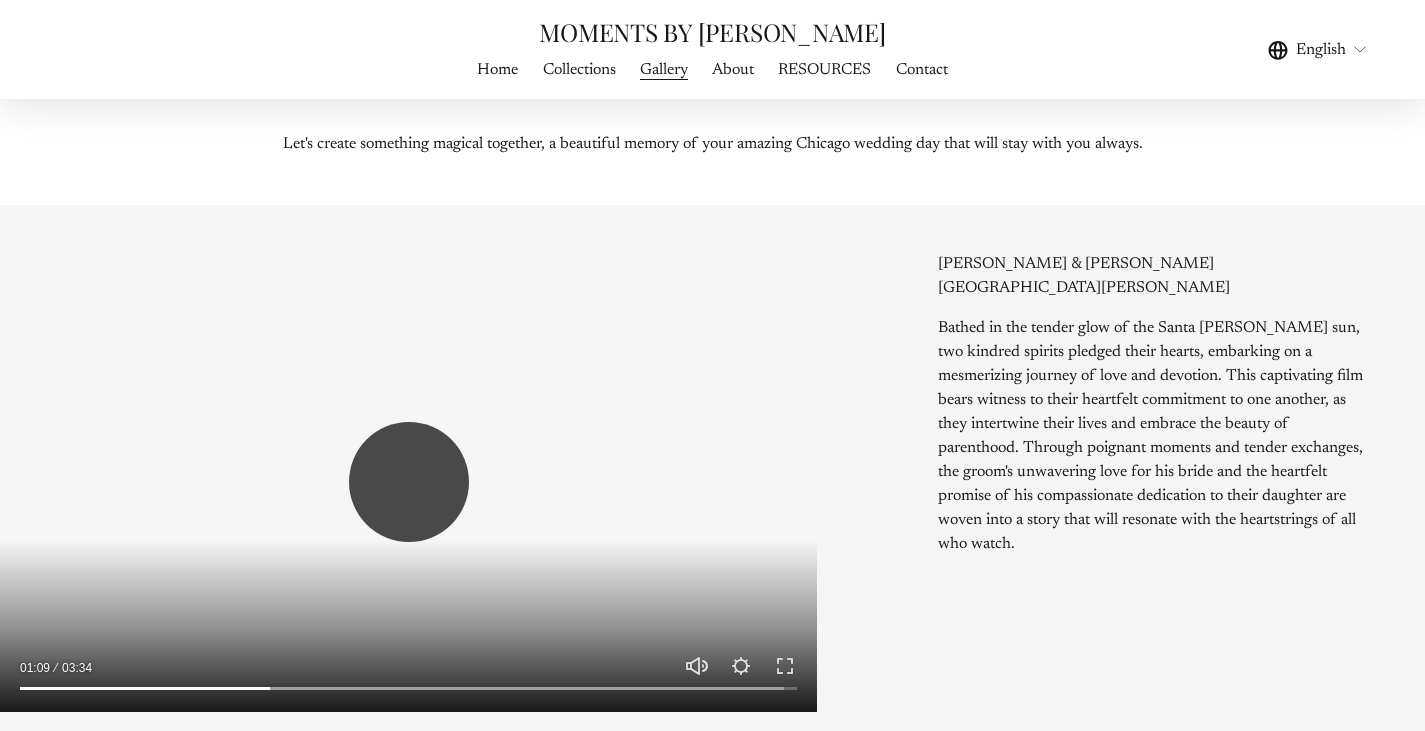 type on "*****" 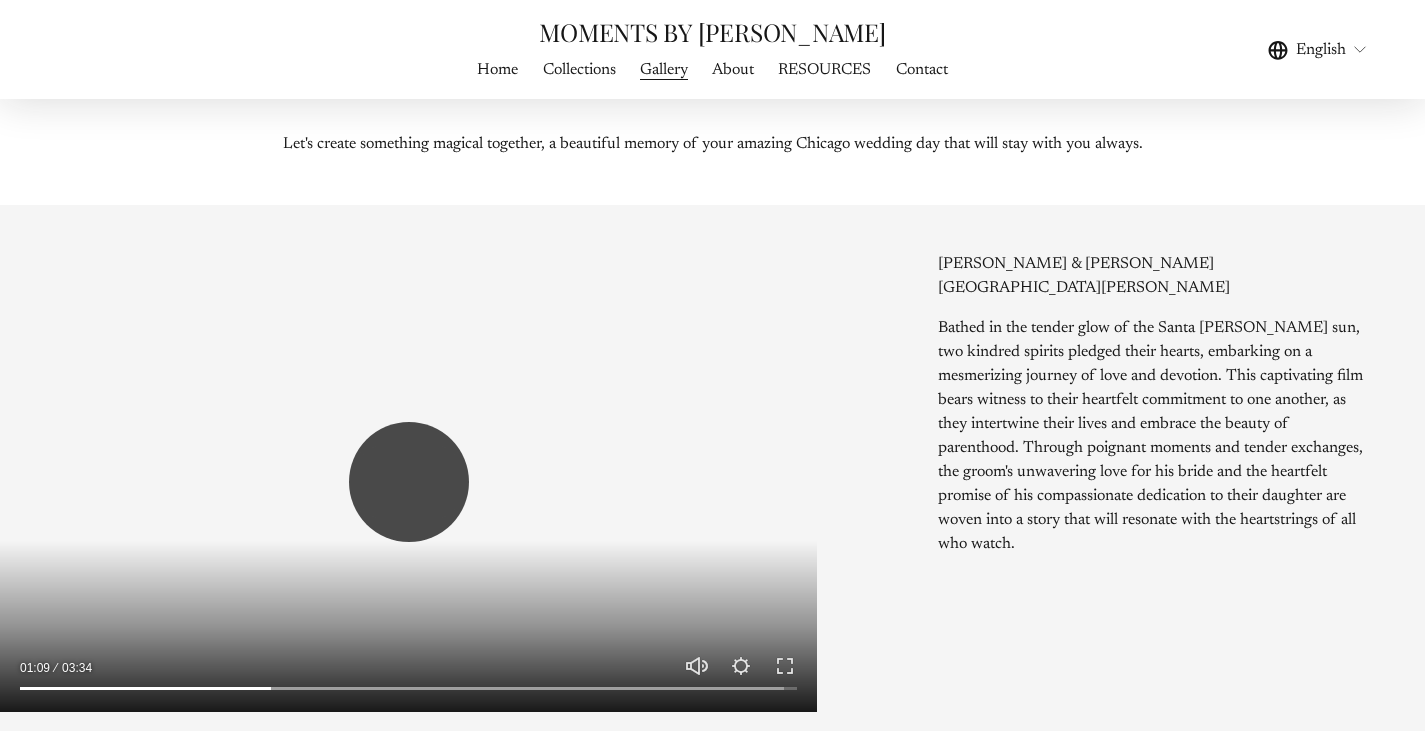 click on "Play" at bounding box center [409, 482] 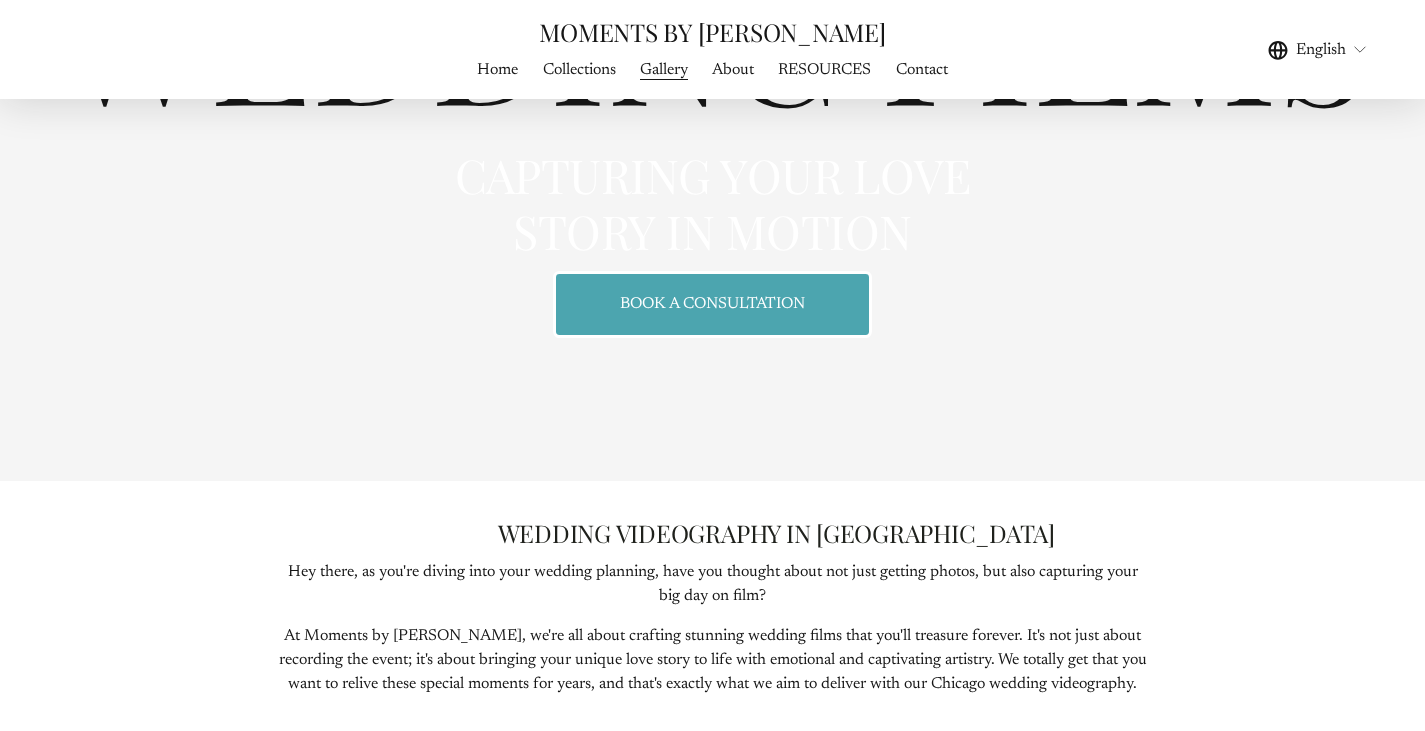scroll, scrollTop: 0, scrollLeft: 0, axis: both 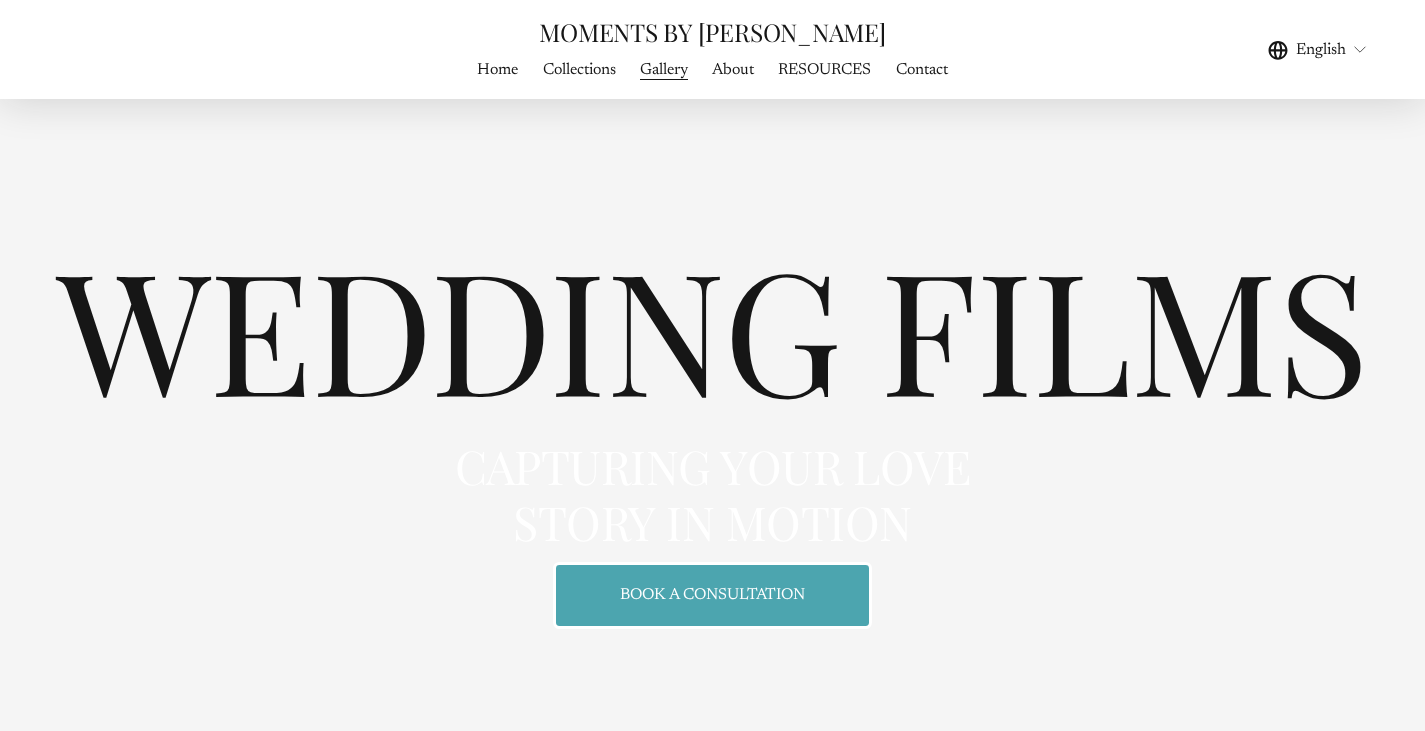 click on "WEDDING PHOTOGRAPHY" at bounding box center [0, 0] 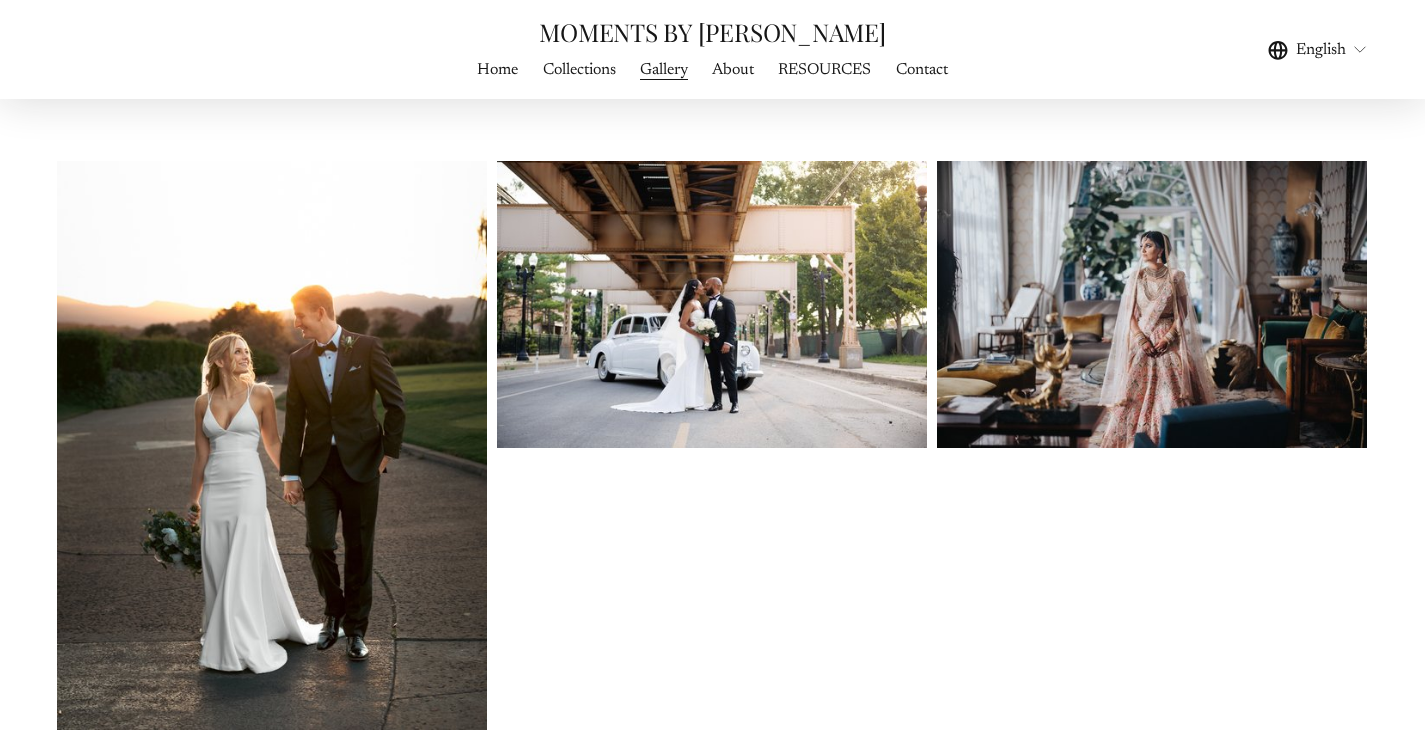 scroll, scrollTop: 500, scrollLeft: 0, axis: vertical 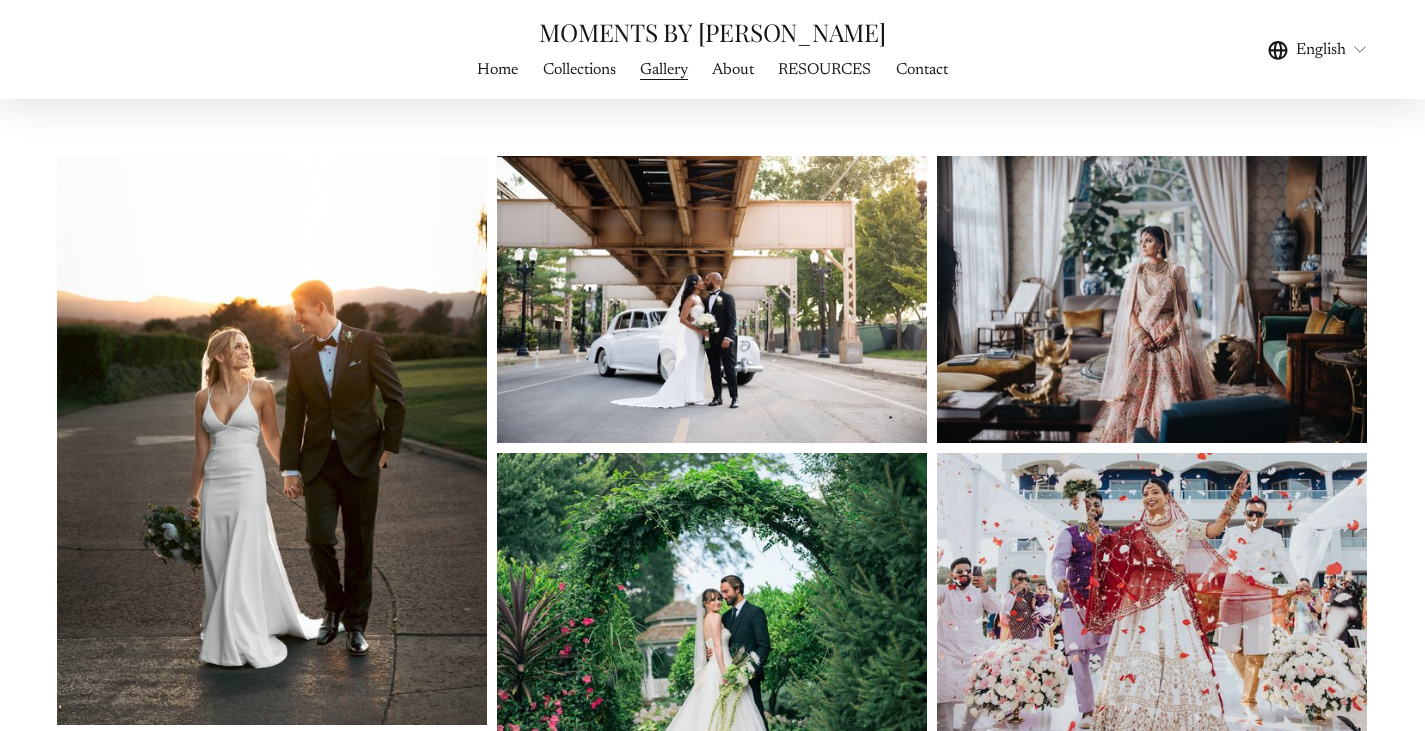 click at bounding box center [712, 299] 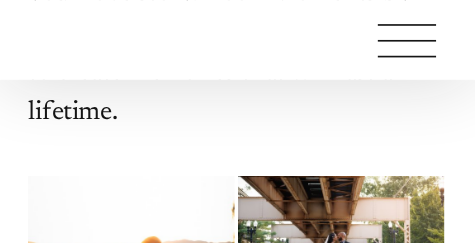 scroll, scrollTop: 900, scrollLeft: 0, axis: vertical 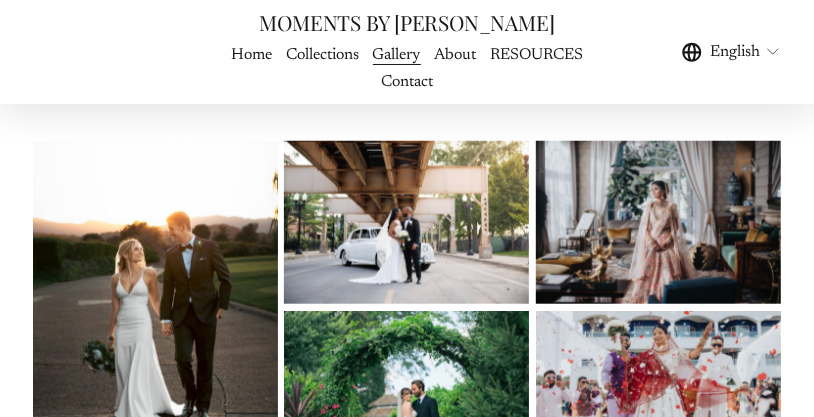 click on "MOMENTS BY FRANK
Home
Collections
Gallery" at bounding box center [407, 52] 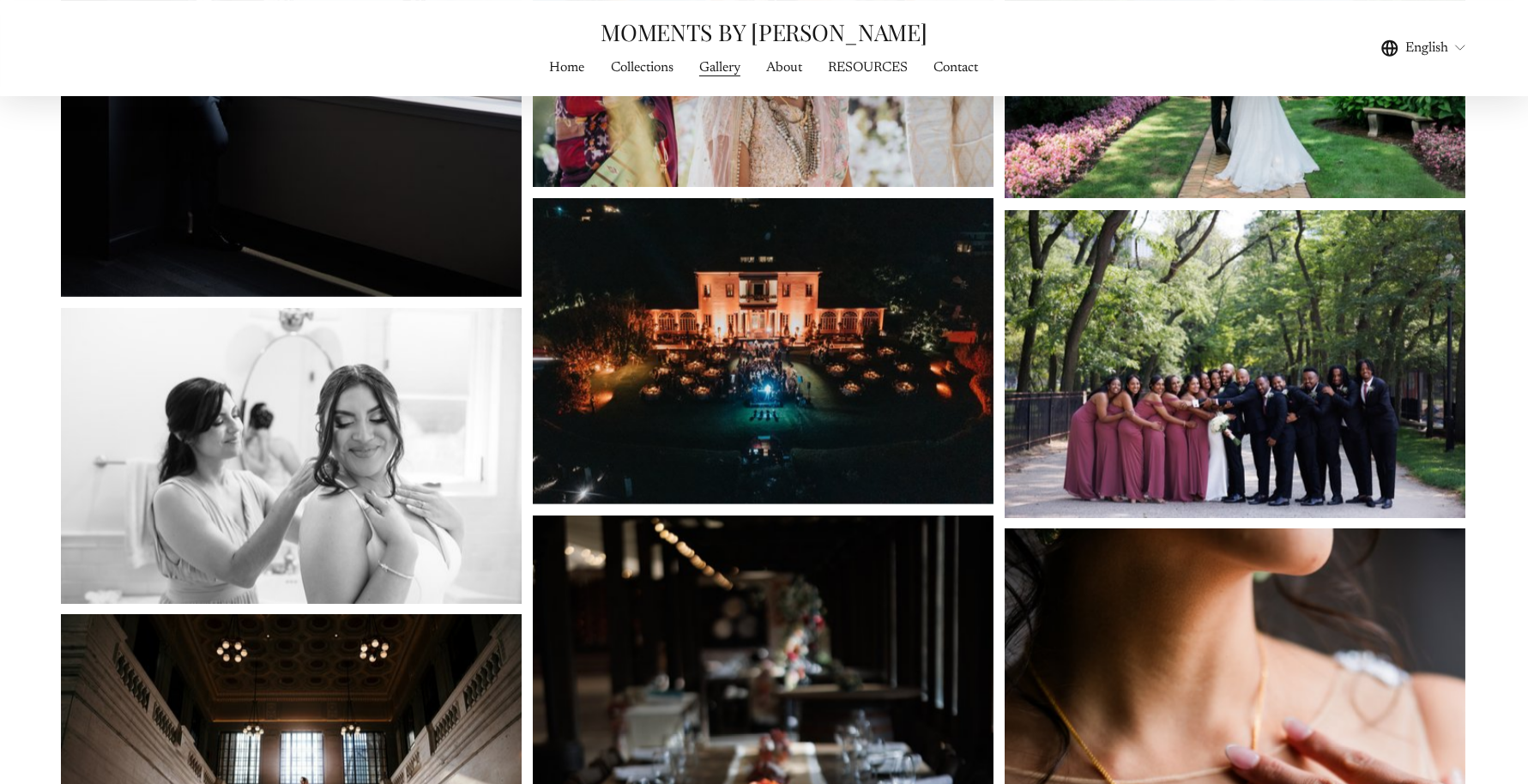 scroll, scrollTop: 2837, scrollLeft: 0, axis: vertical 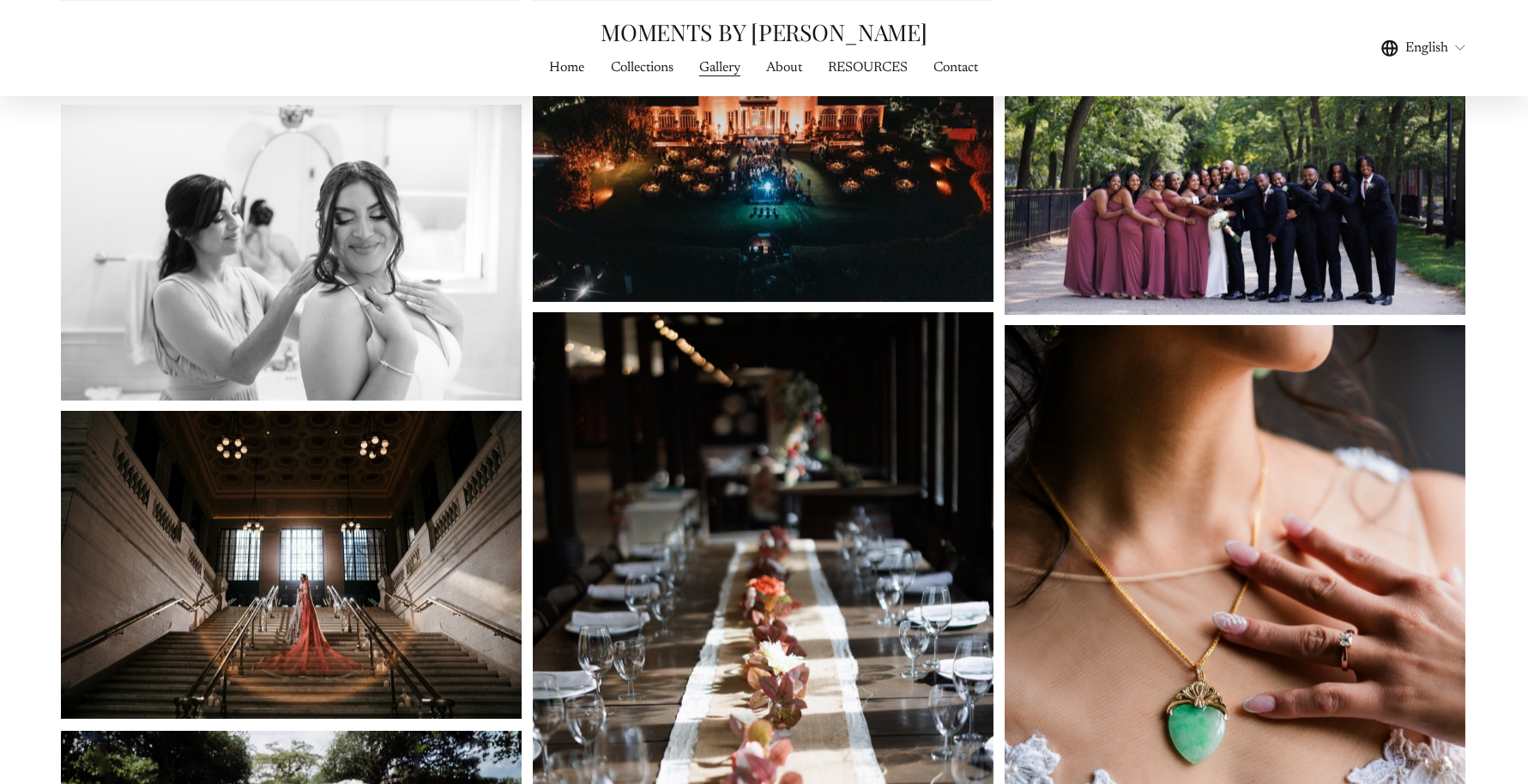 click at bounding box center (292, 565) 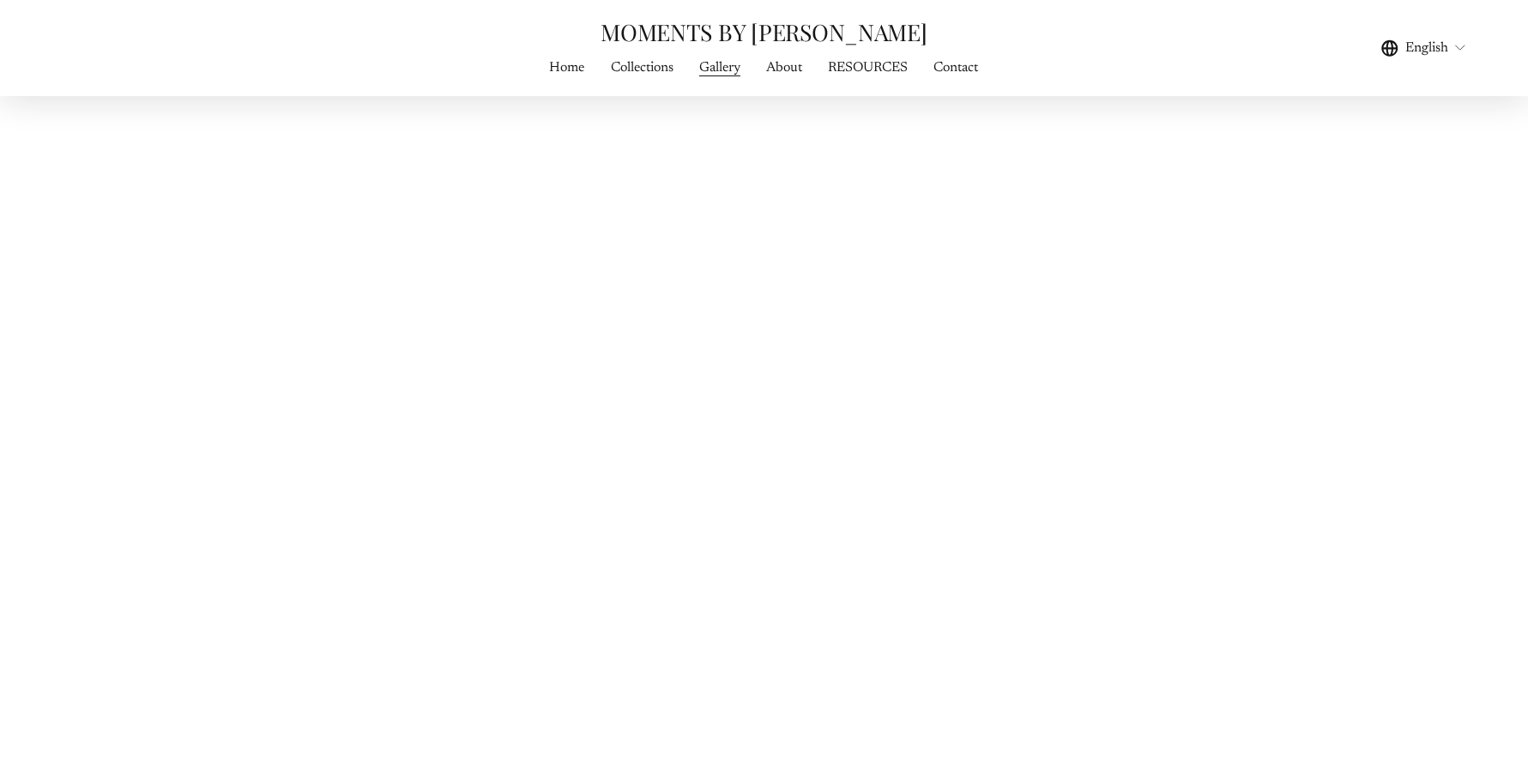 scroll, scrollTop: 5089, scrollLeft: 0, axis: vertical 